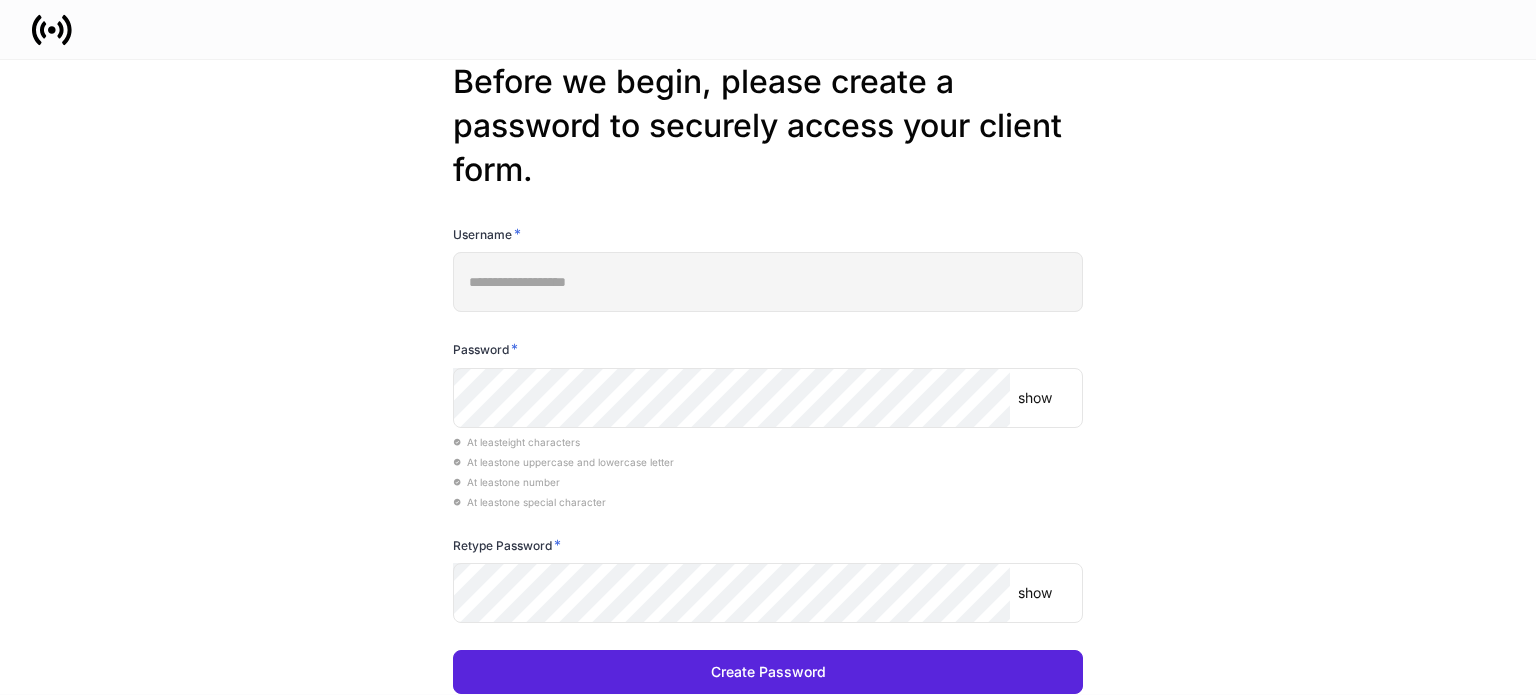 scroll, scrollTop: 0, scrollLeft: 0, axis: both 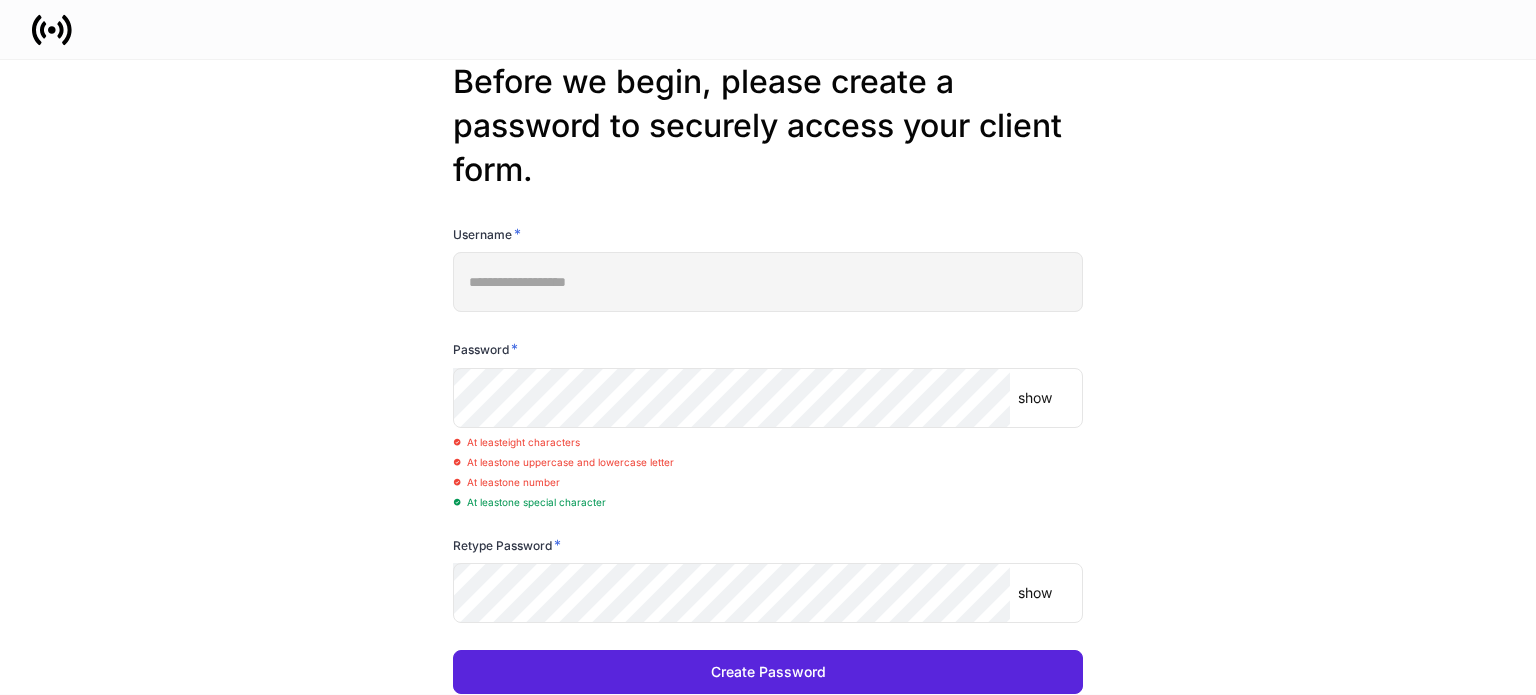 click on "show" at bounding box center [1035, 398] 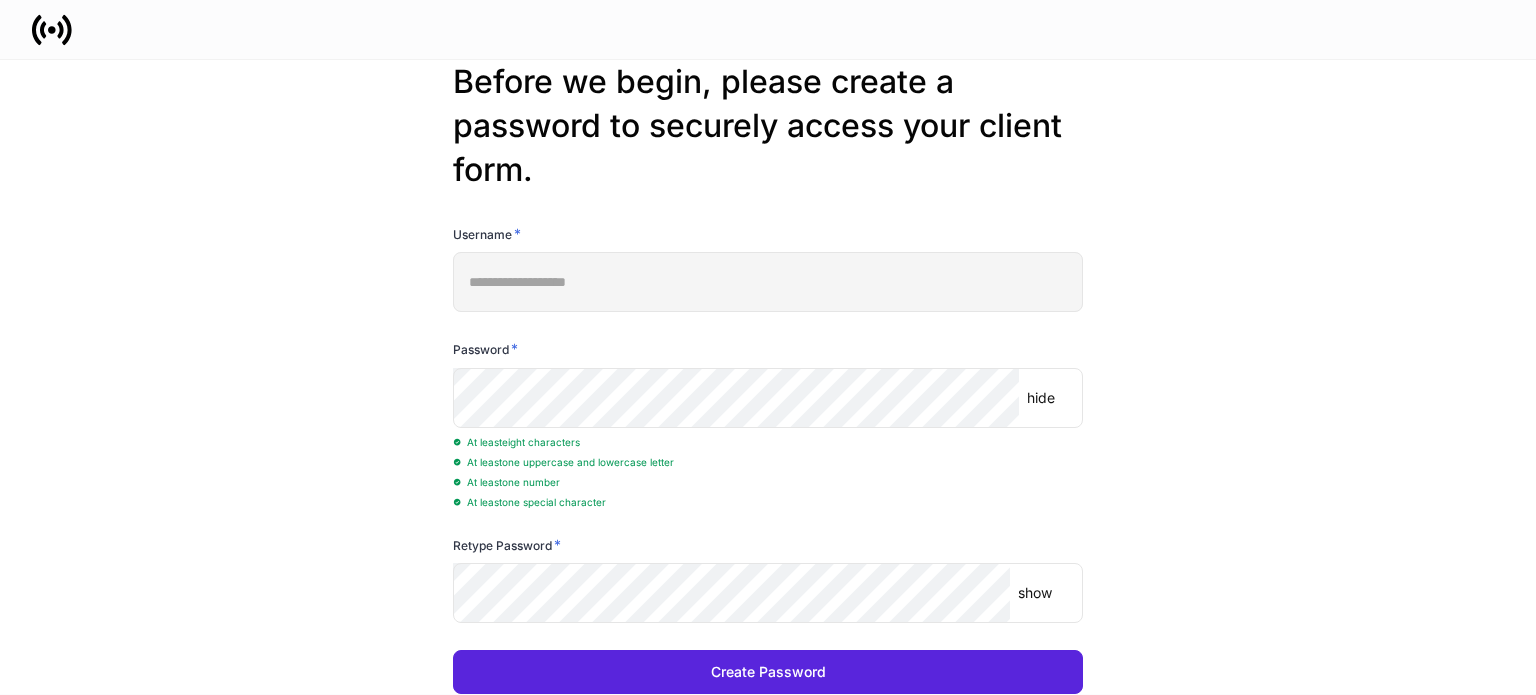 click on "show" at bounding box center (1035, 593) 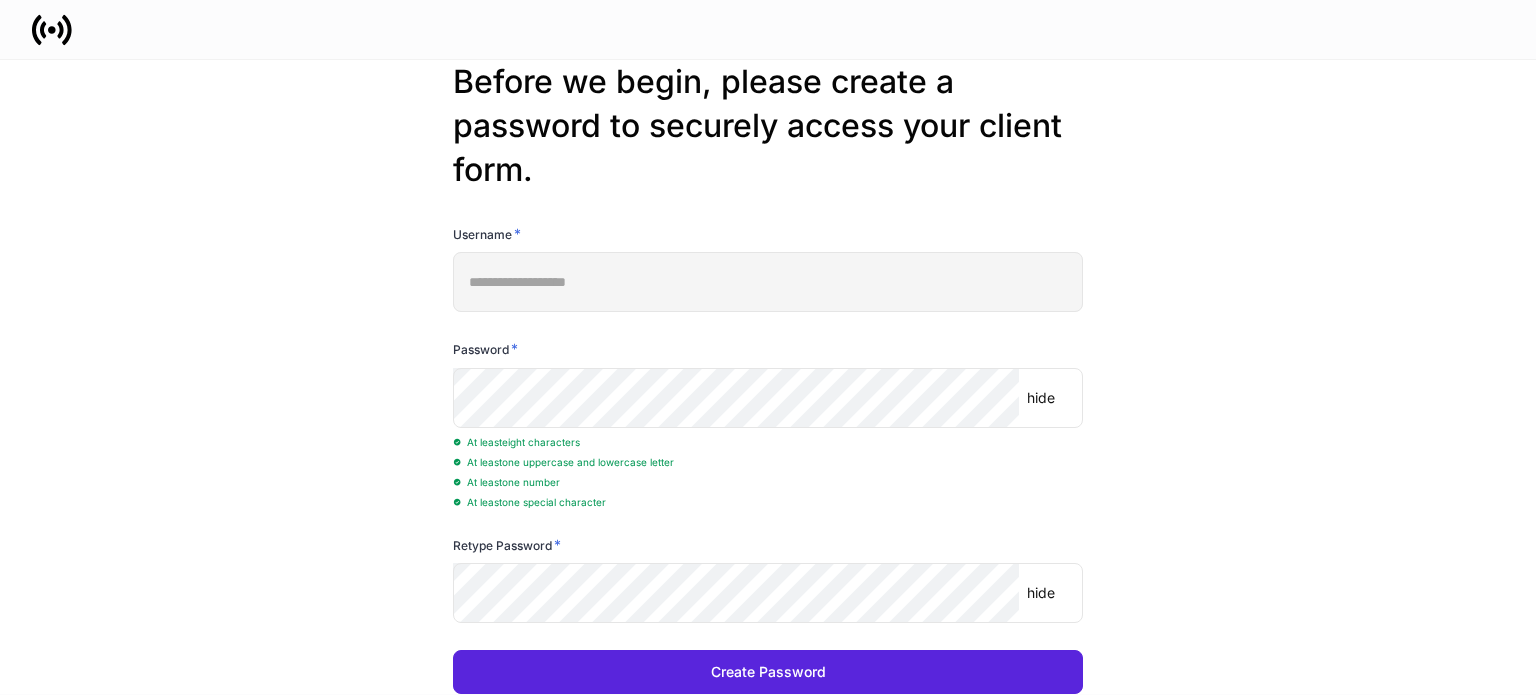 scroll, scrollTop: 80, scrollLeft: 0, axis: vertical 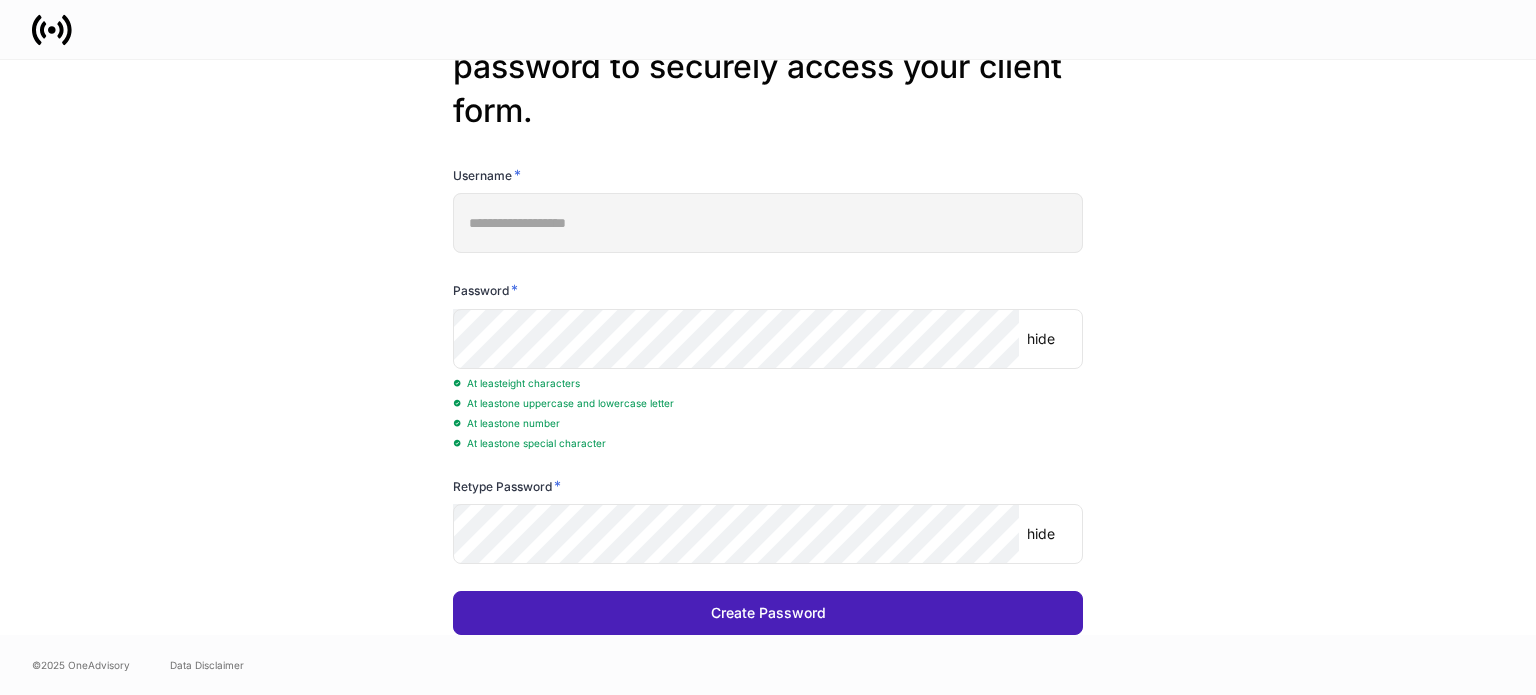 click on "Create Password" at bounding box center [768, 613] 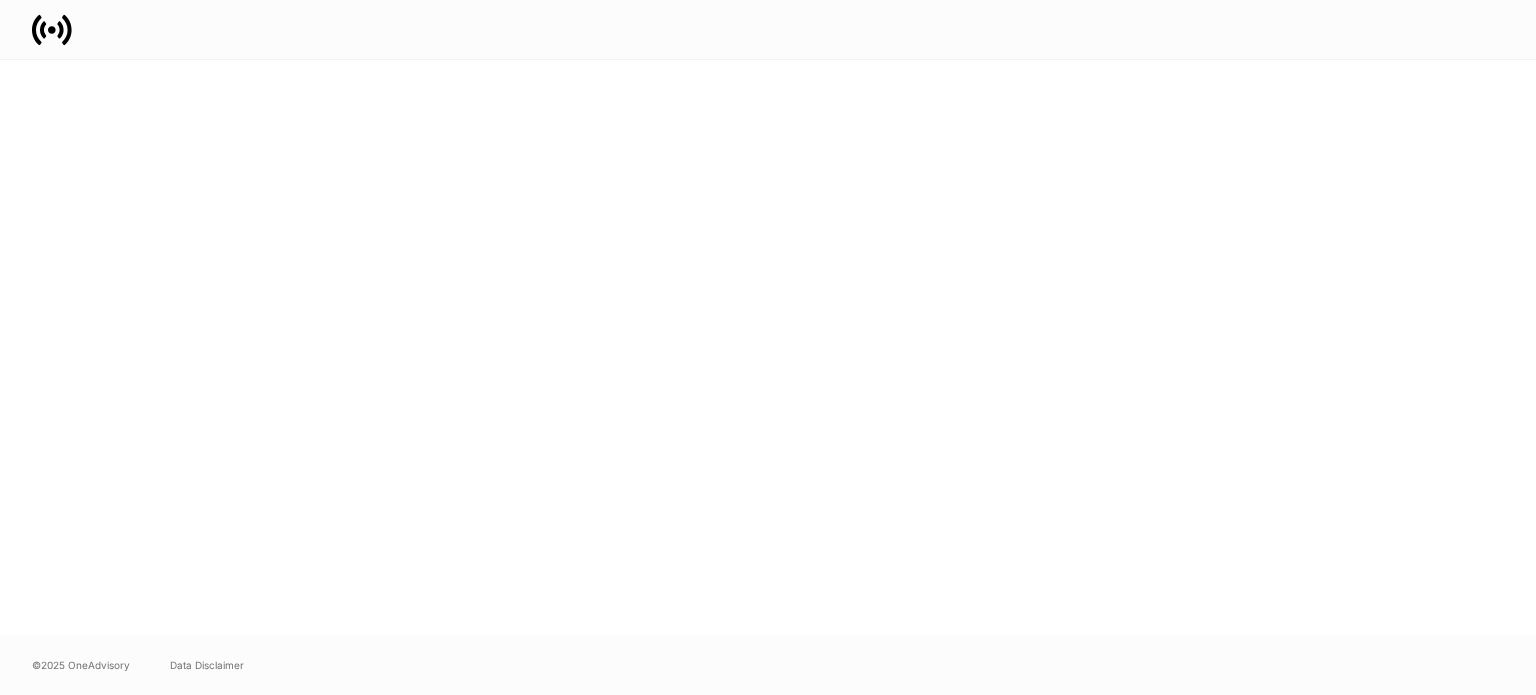 scroll, scrollTop: 0, scrollLeft: 0, axis: both 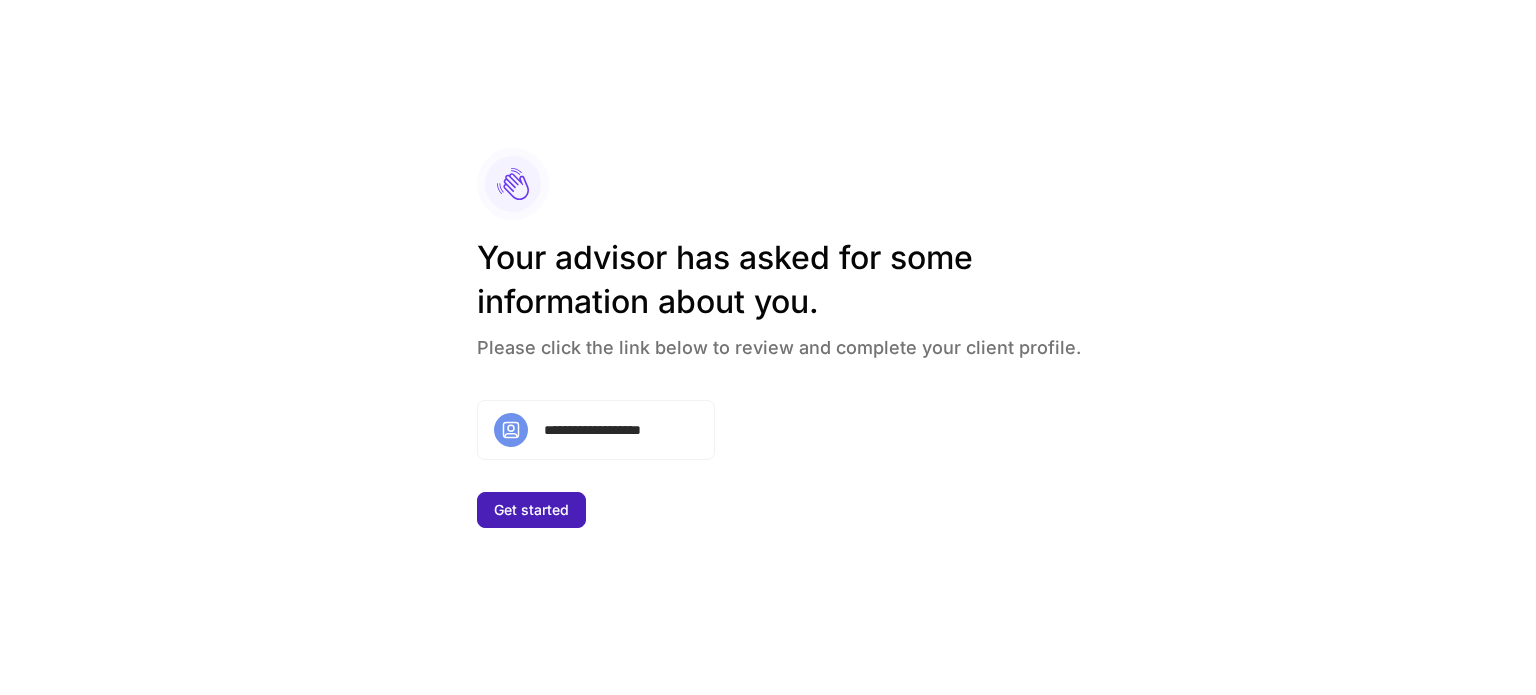 click on "Get started" at bounding box center [531, 510] 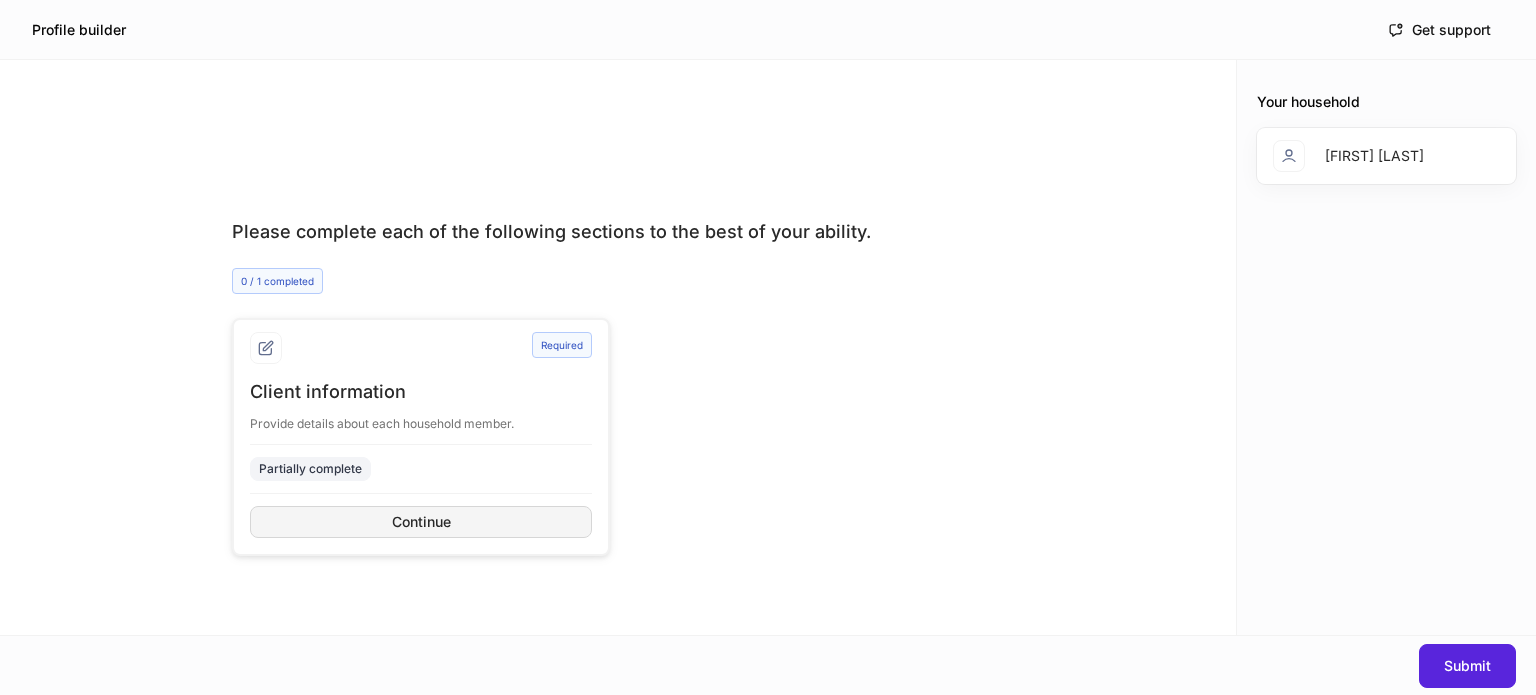 click on "Continue" at bounding box center [421, 522] 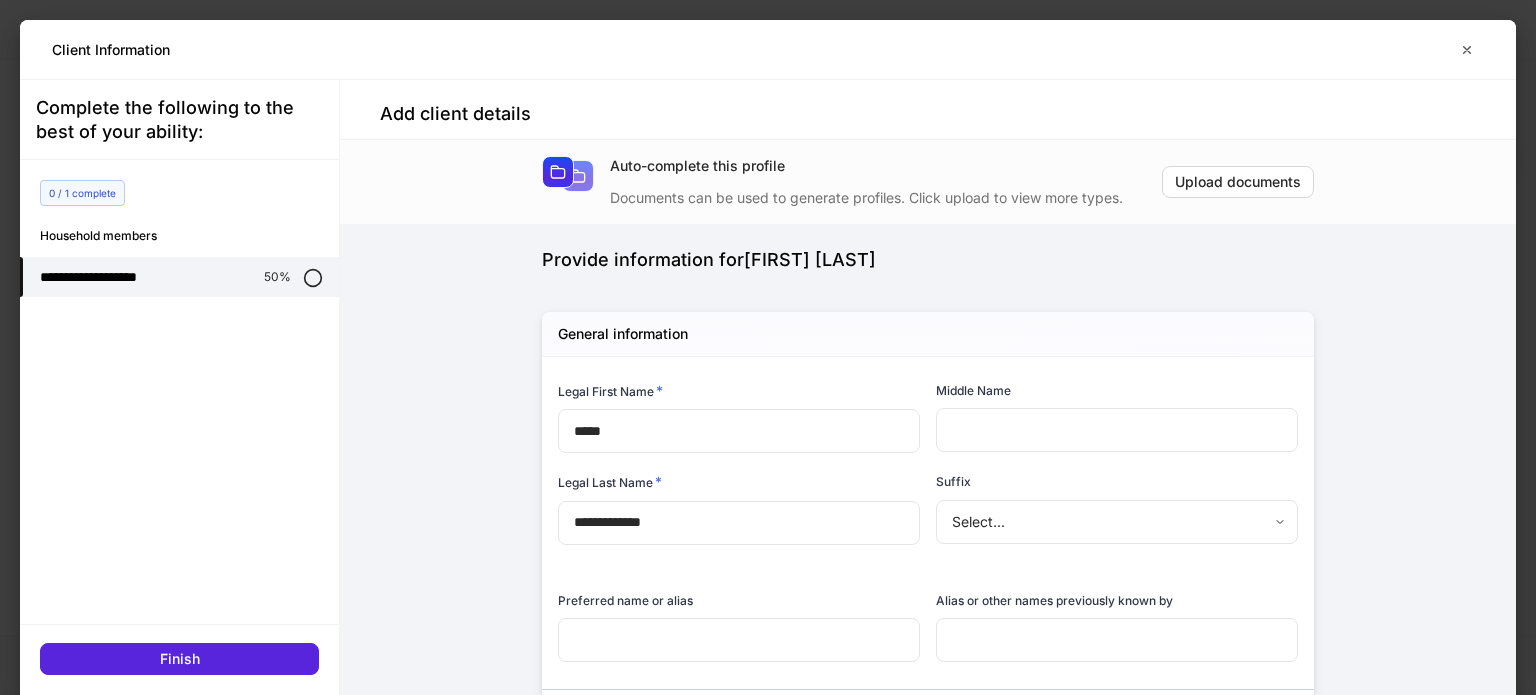 type on "*****" 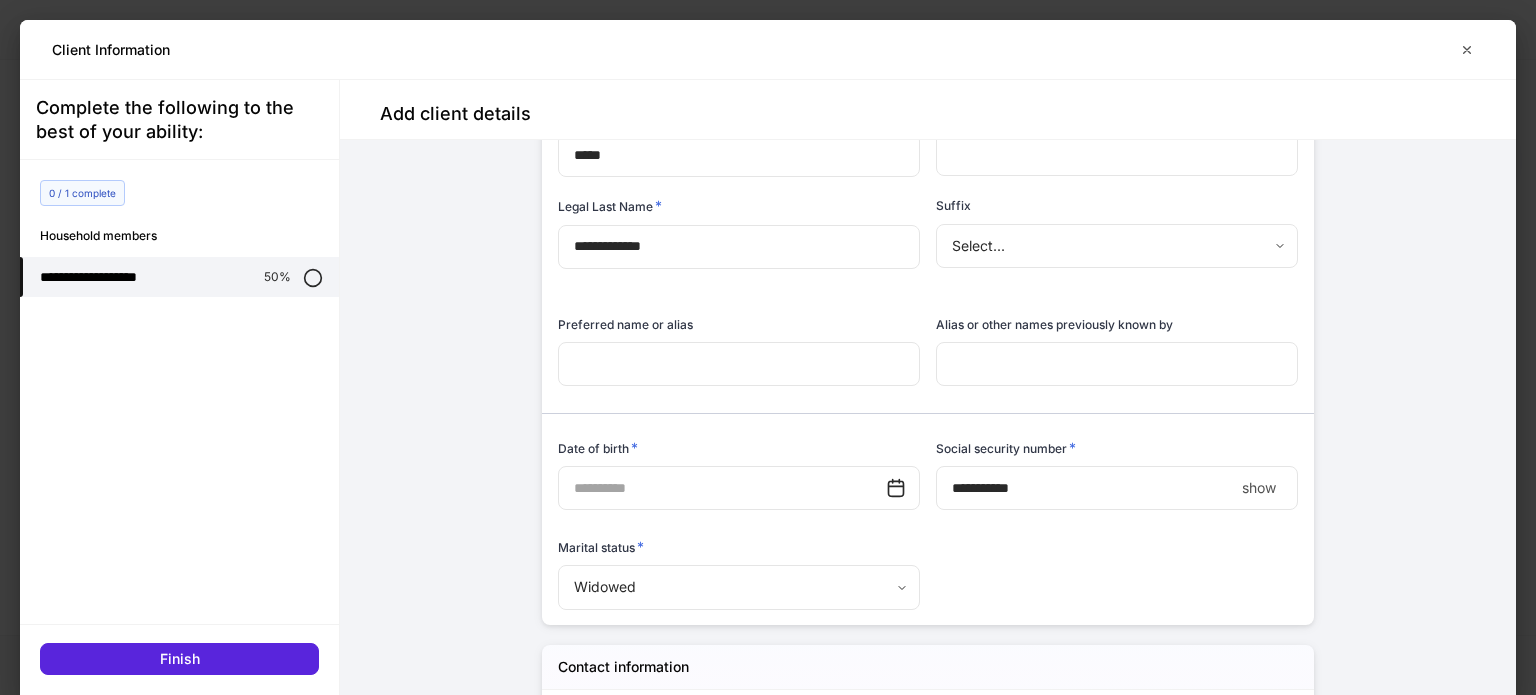 scroll, scrollTop: 410, scrollLeft: 0, axis: vertical 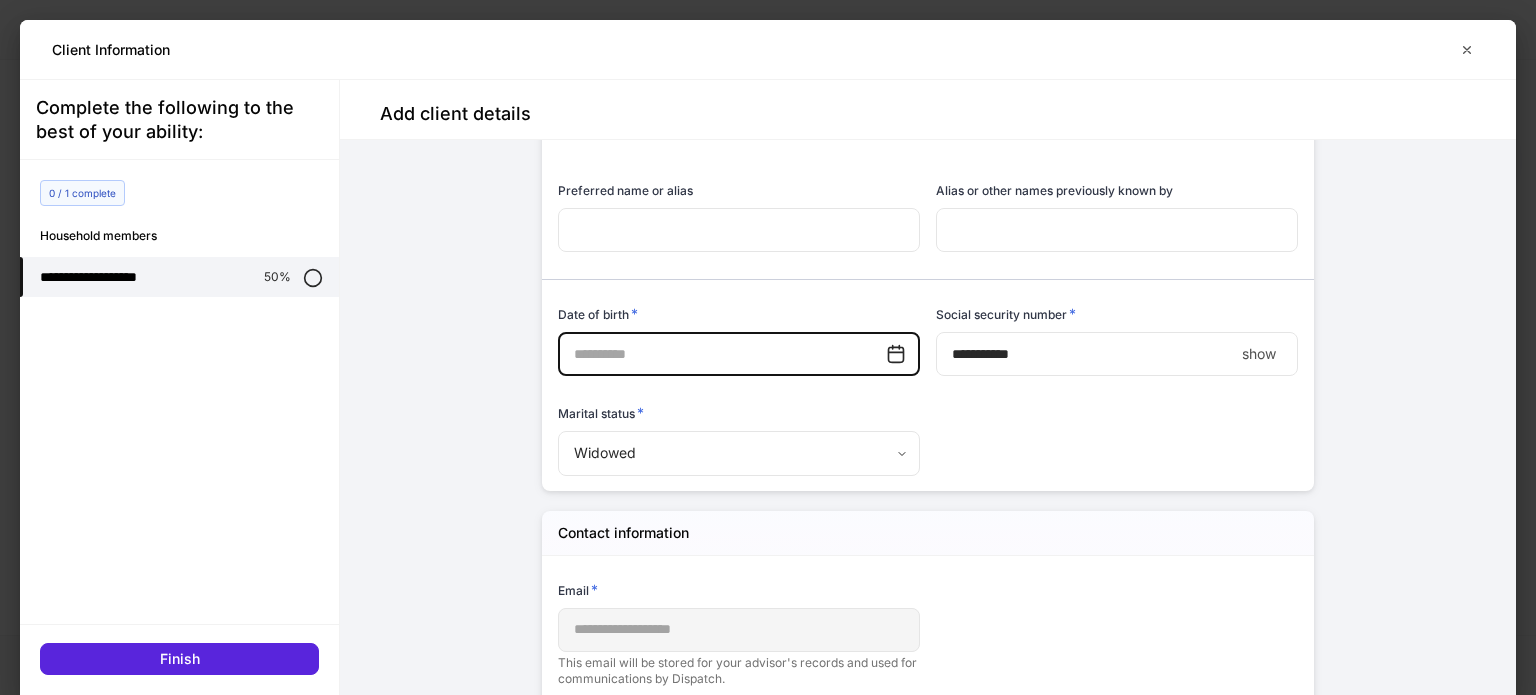 click at bounding box center [722, 354] 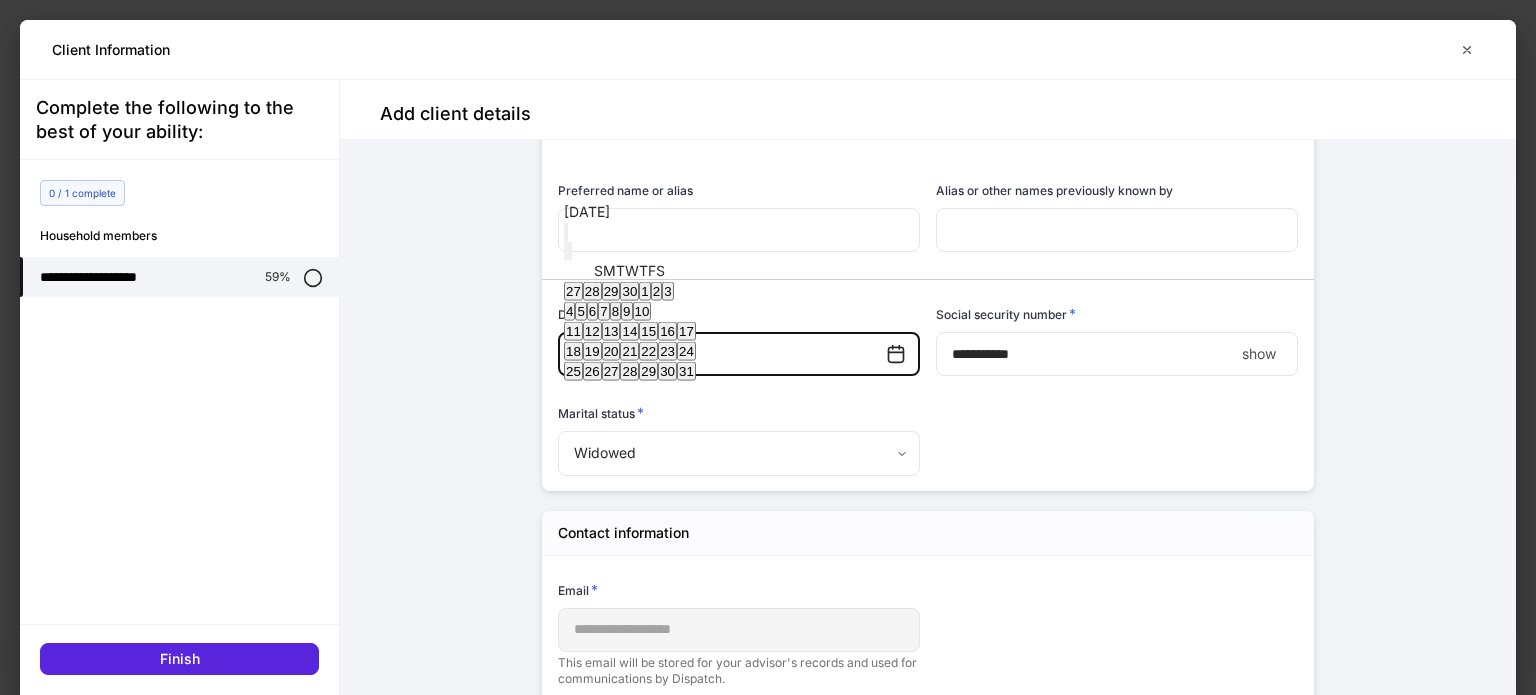click on "**********" at bounding box center (1085, 354) 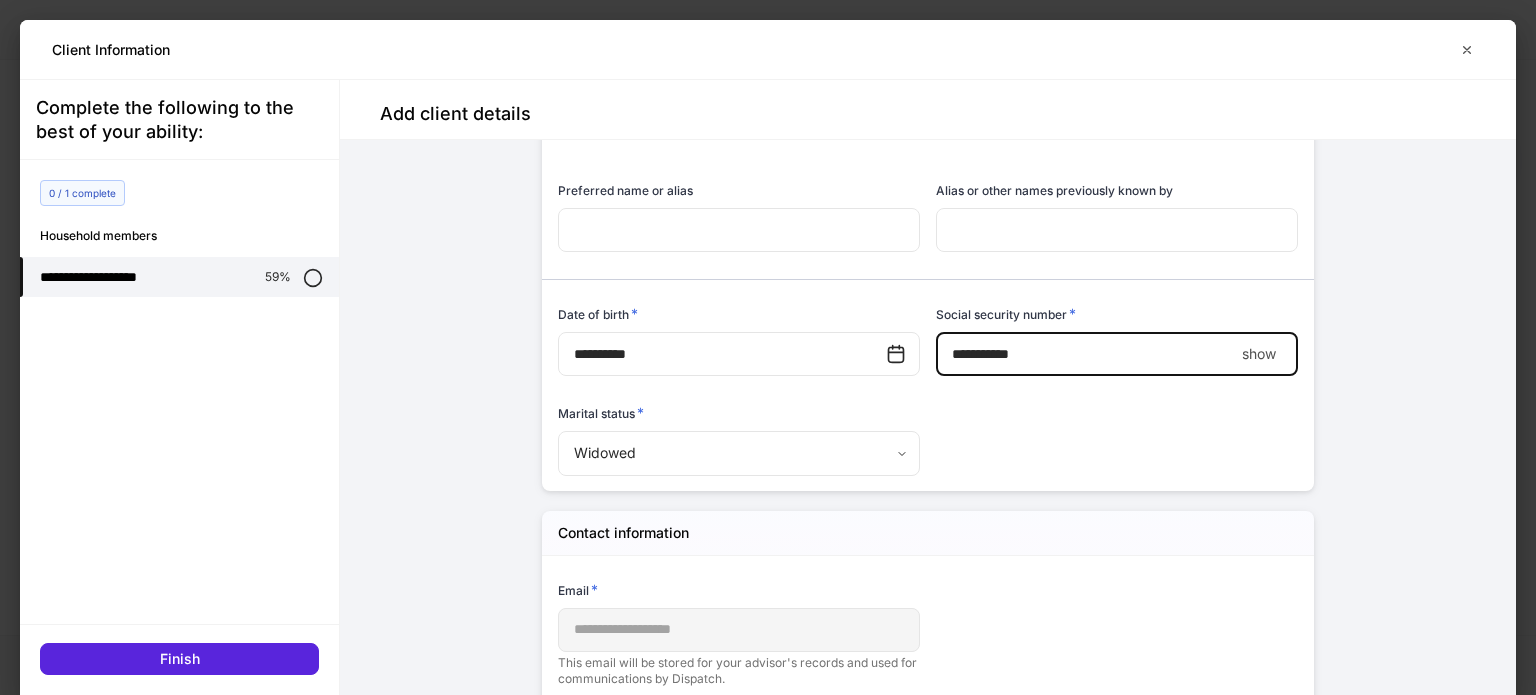 click on "show" at bounding box center (1259, 354) 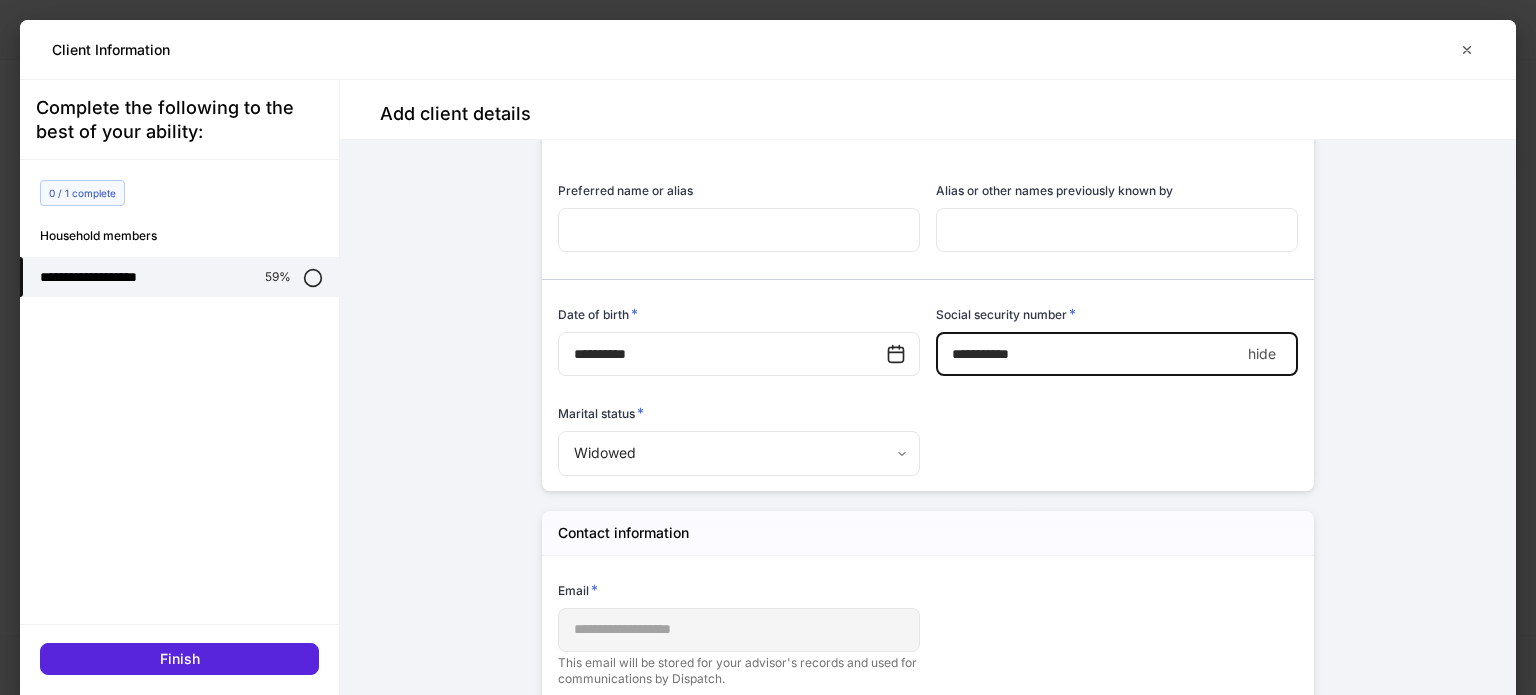 click on "**********" at bounding box center (1088, 354) 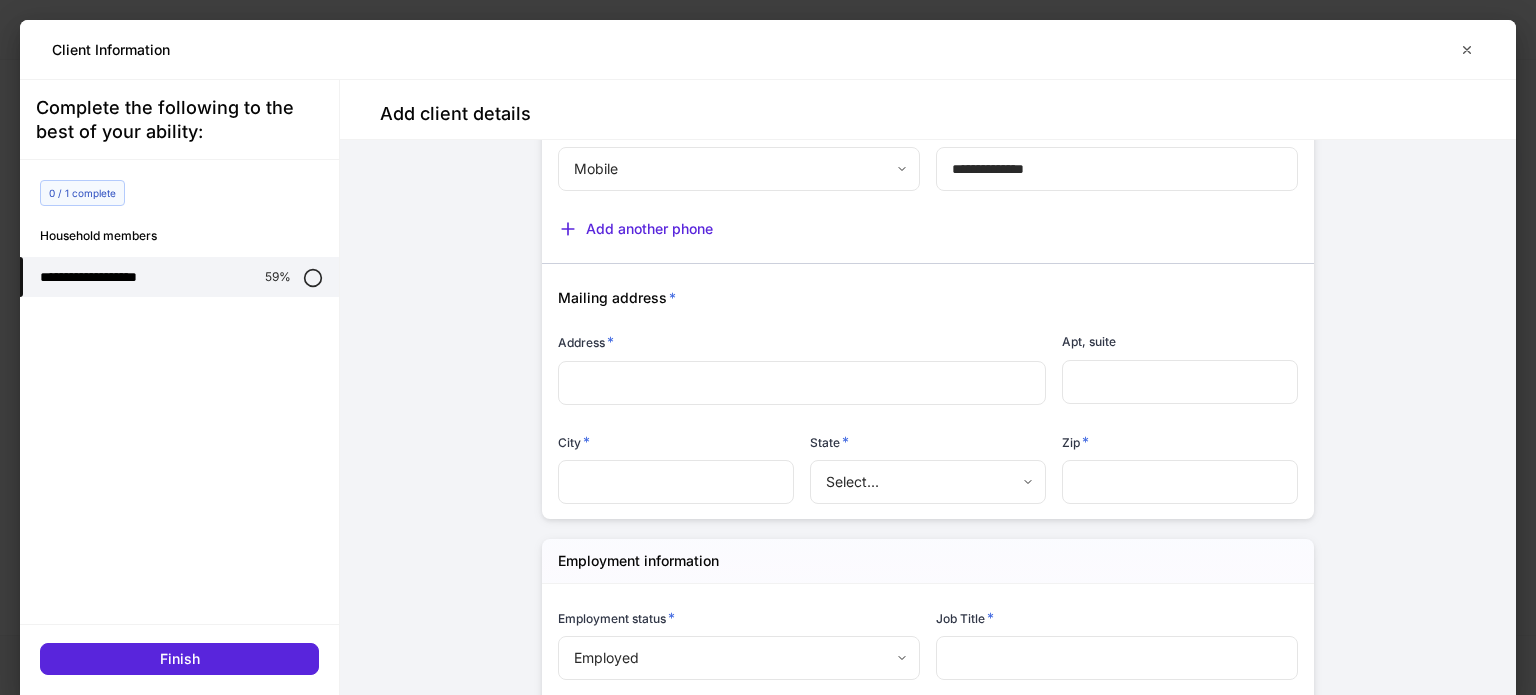 scroll, scrollTop: 1118, scrollLeft: 0, axis: vertical 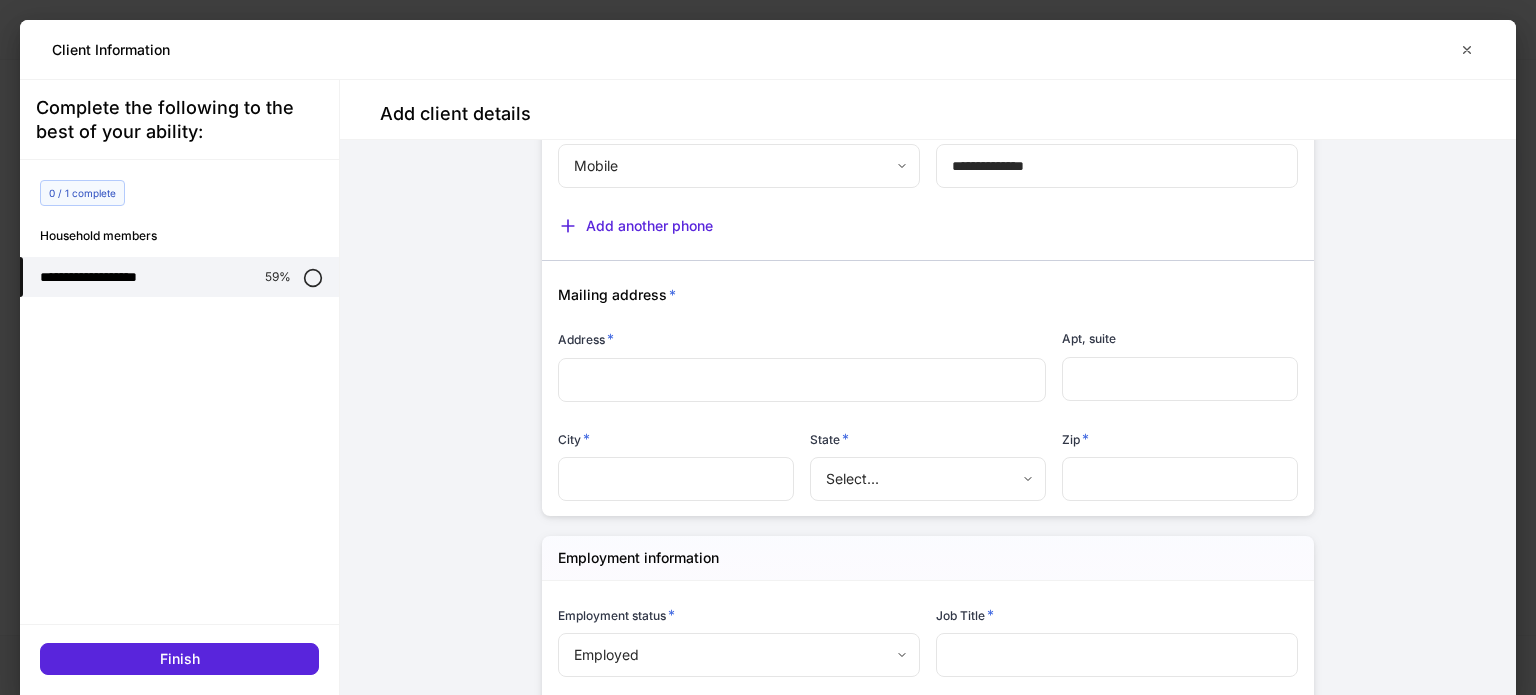 click on "​" at bounding box center [802, 380] 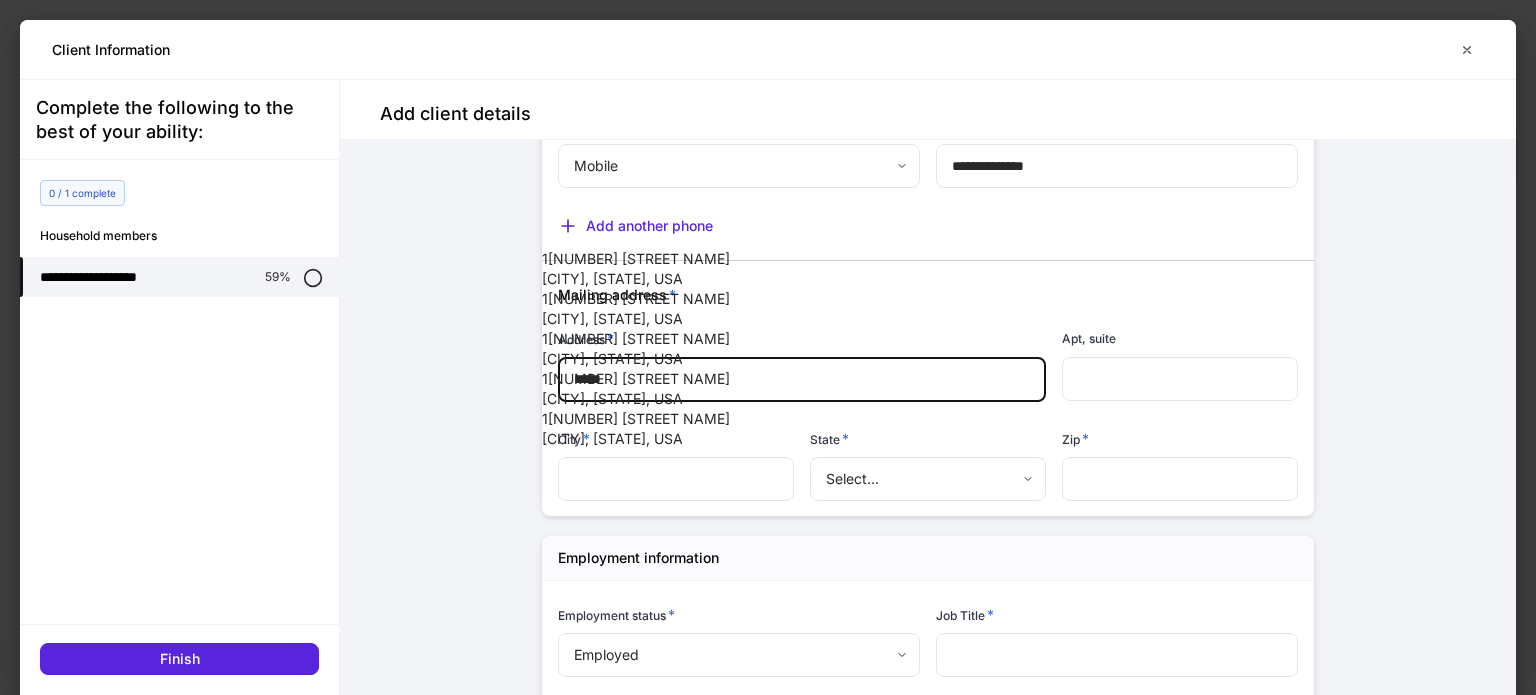 type on "**********" 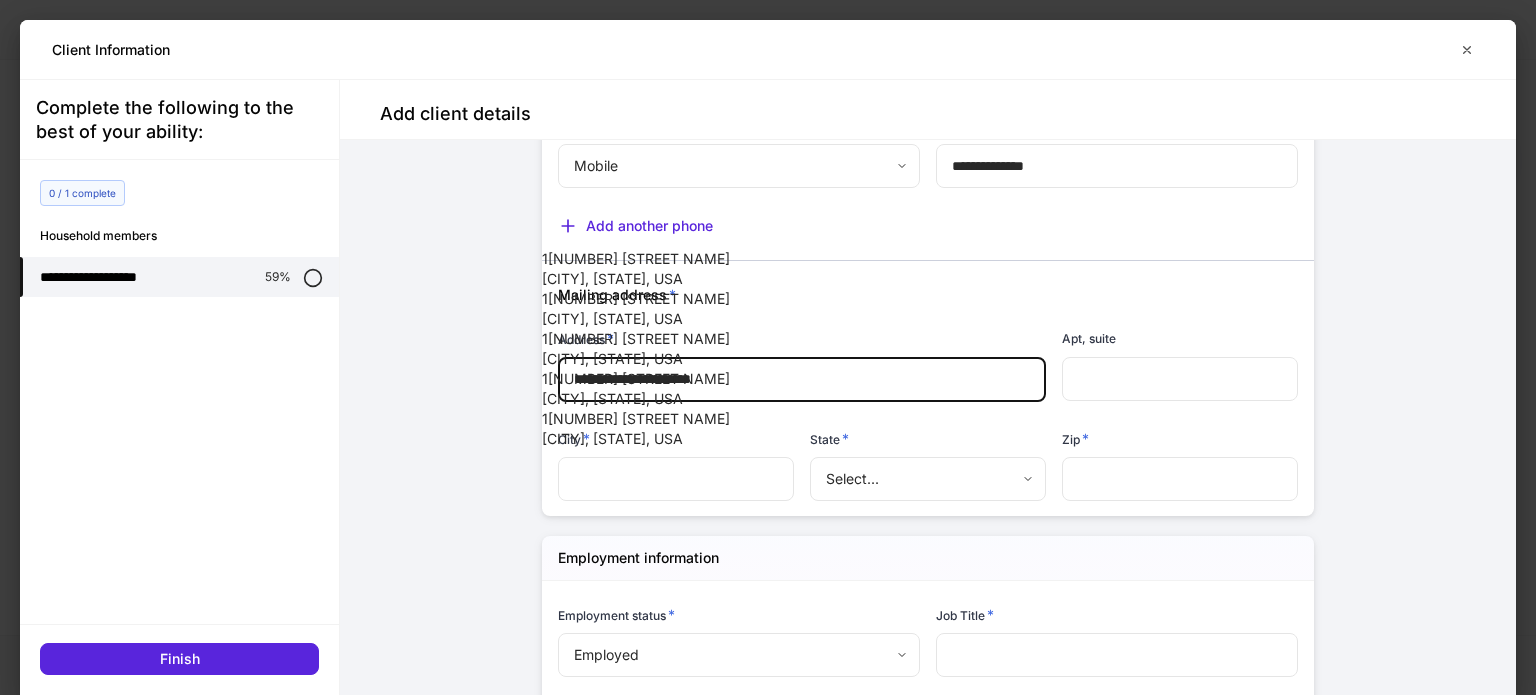 type on "******" 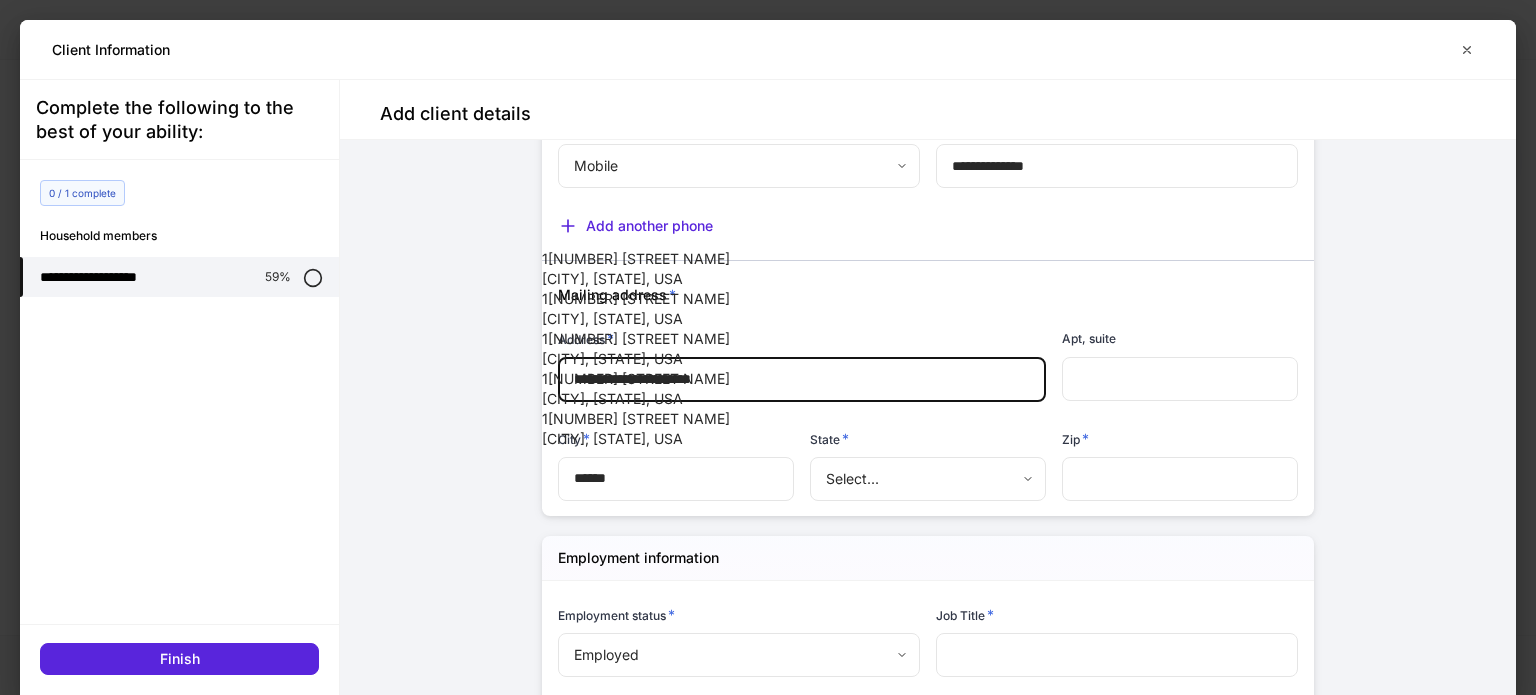 type 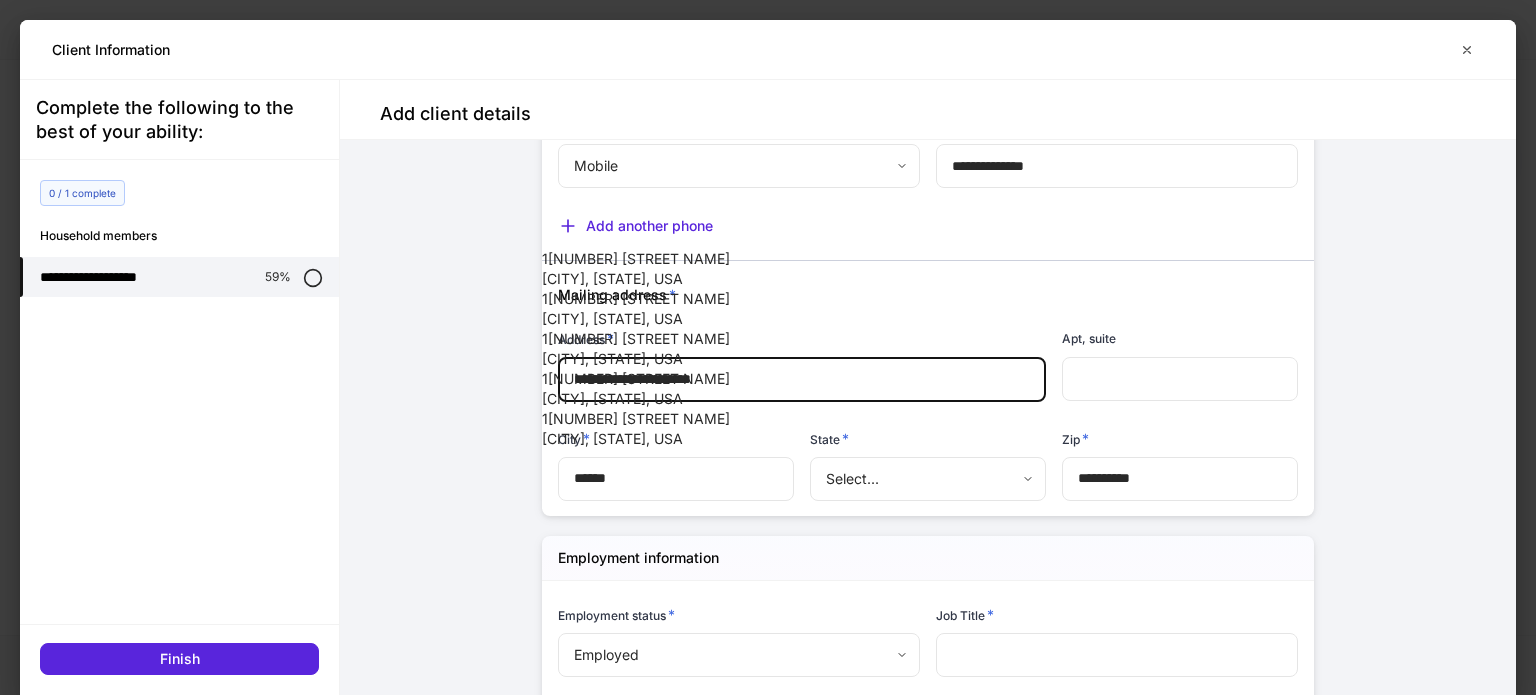 type 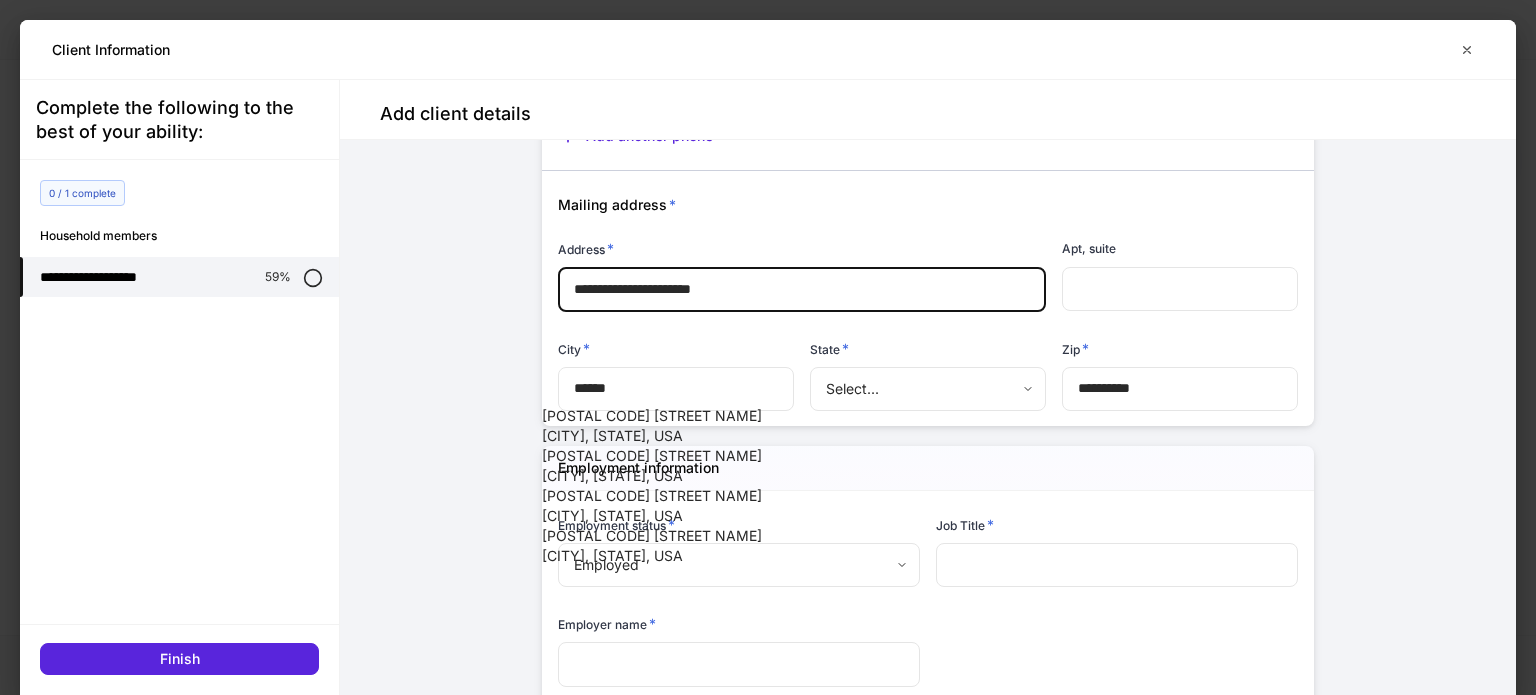 scroll, scrollTop: 1211, scrollLeft: 0, axis: vertical 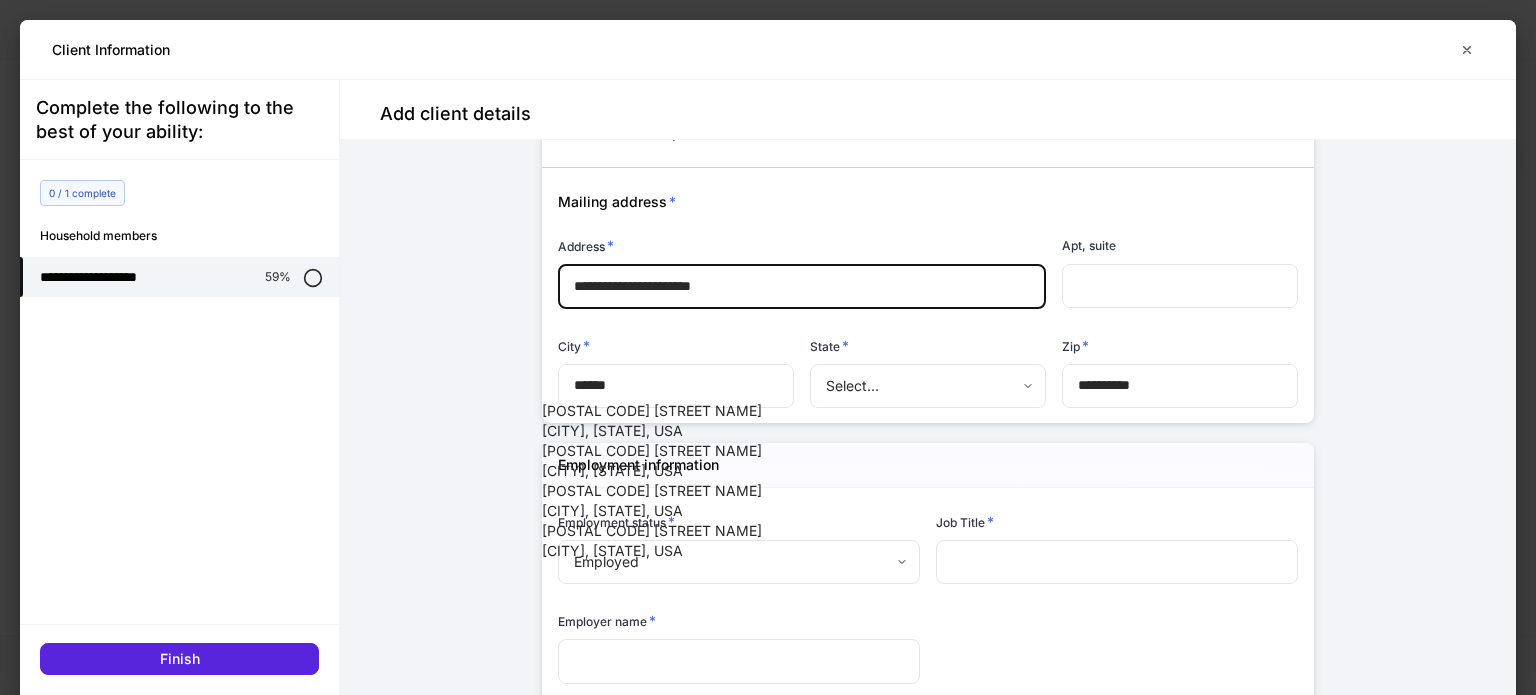 click on "**********" at bounding box center [928, 447] 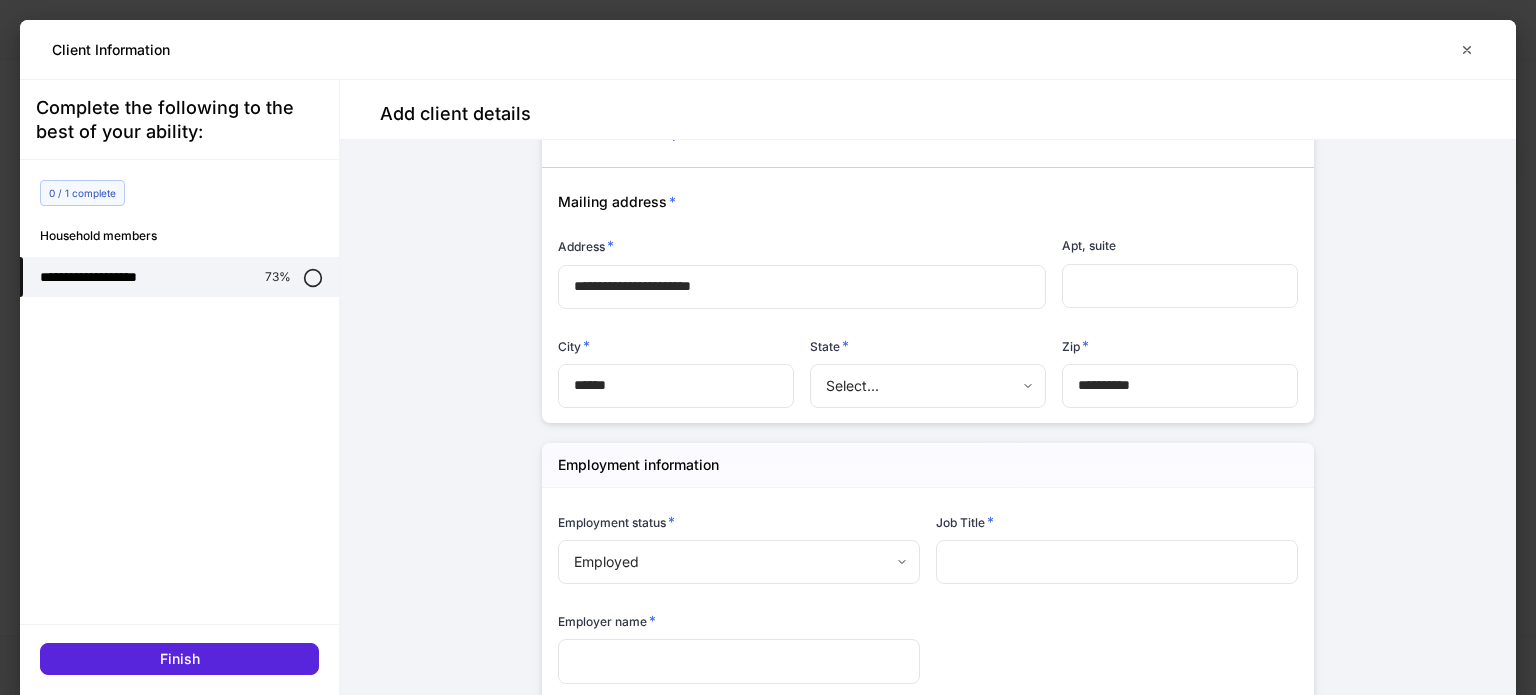 click on "**********" at bounding box center (802, 287) 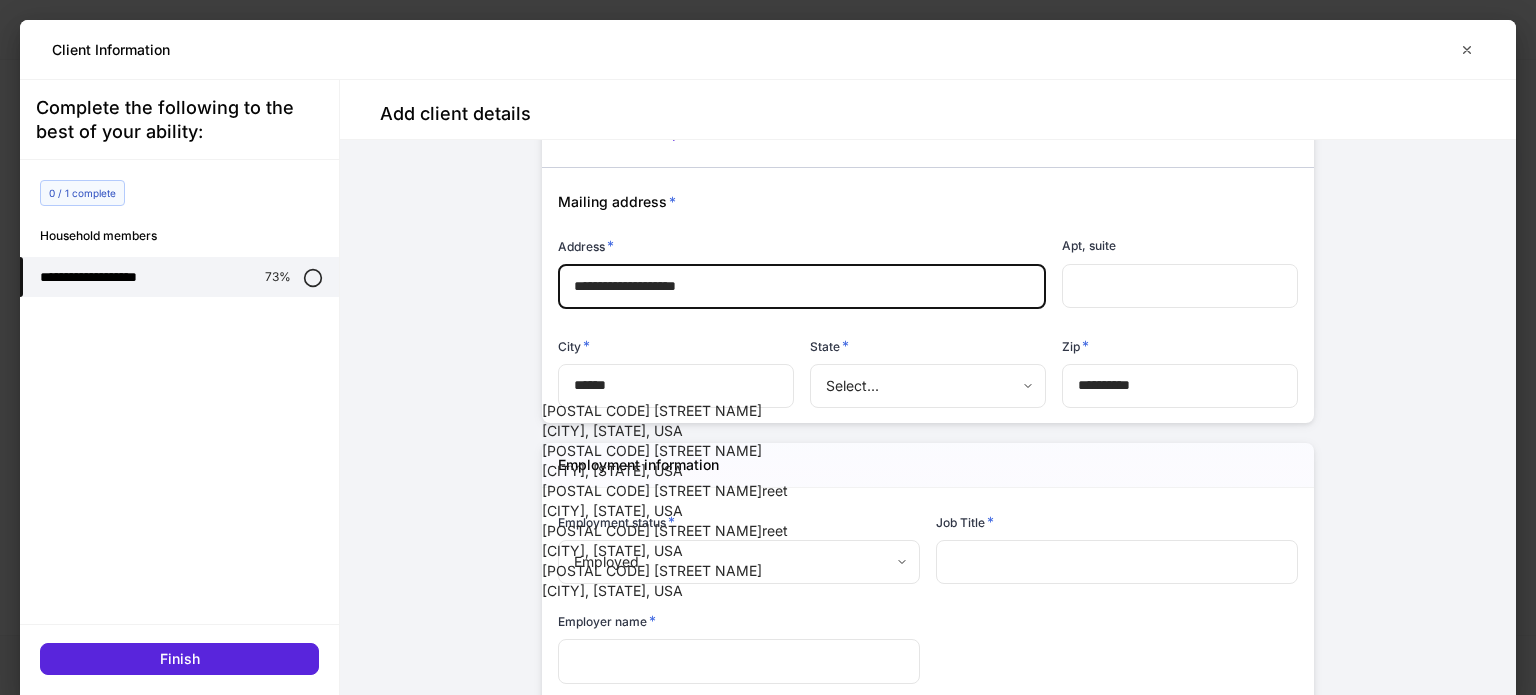 type on "**********" 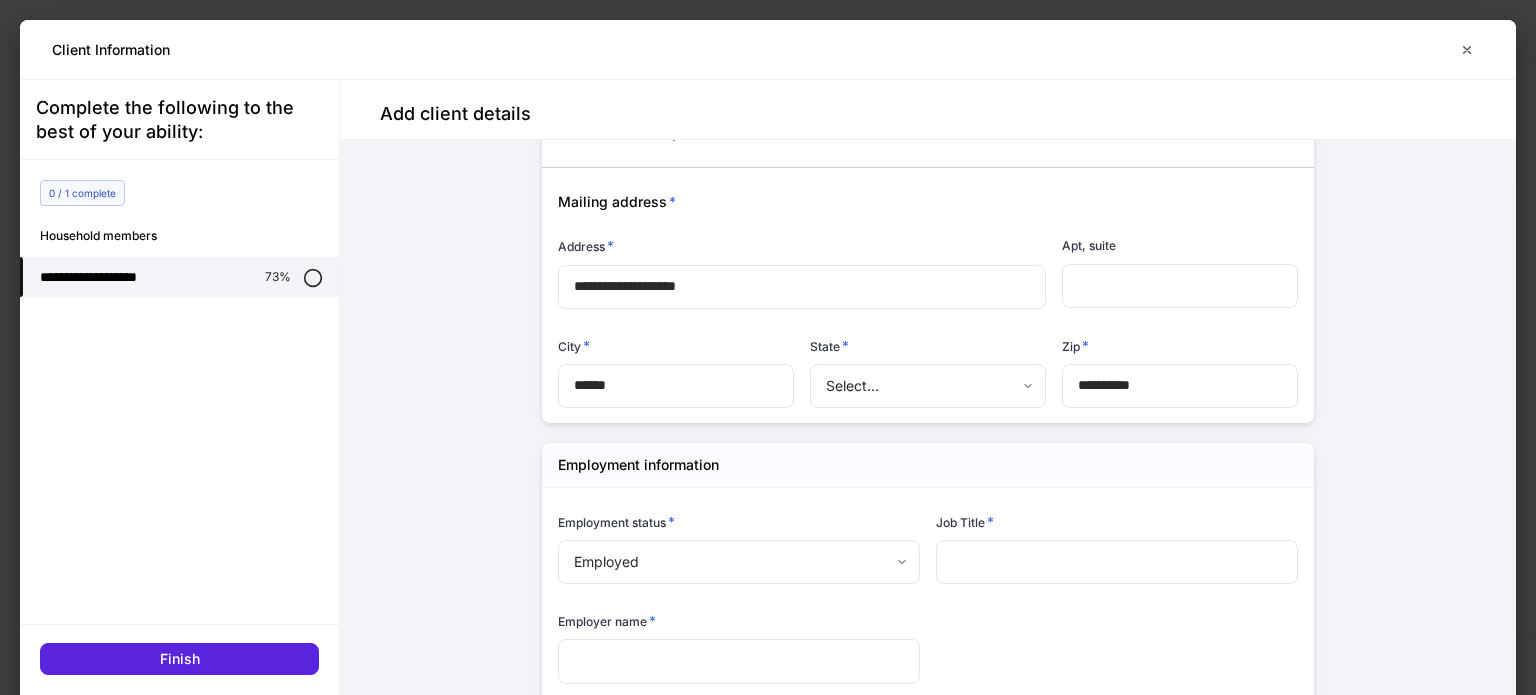 click on "**********" at bounding box center (768, 347) 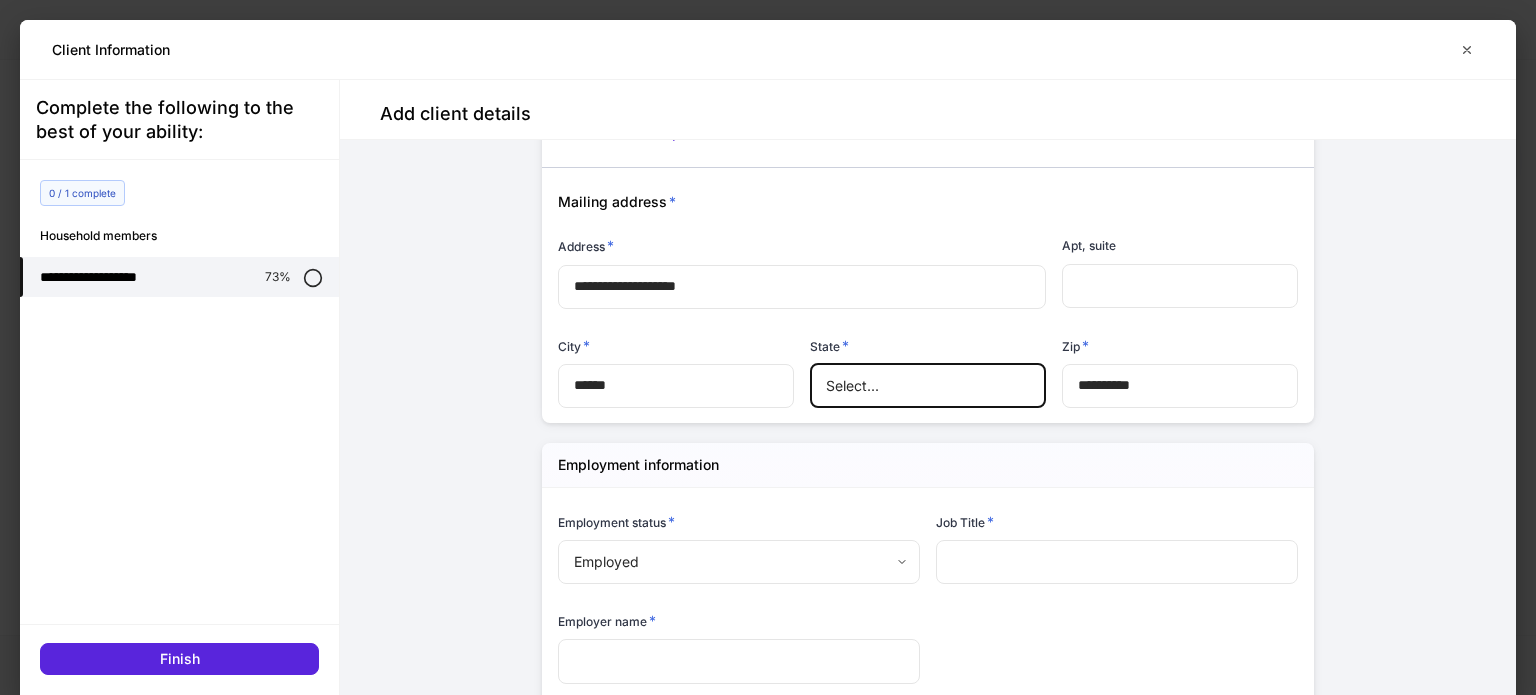 click on "Kansas" at bounding box center (768, 1025) 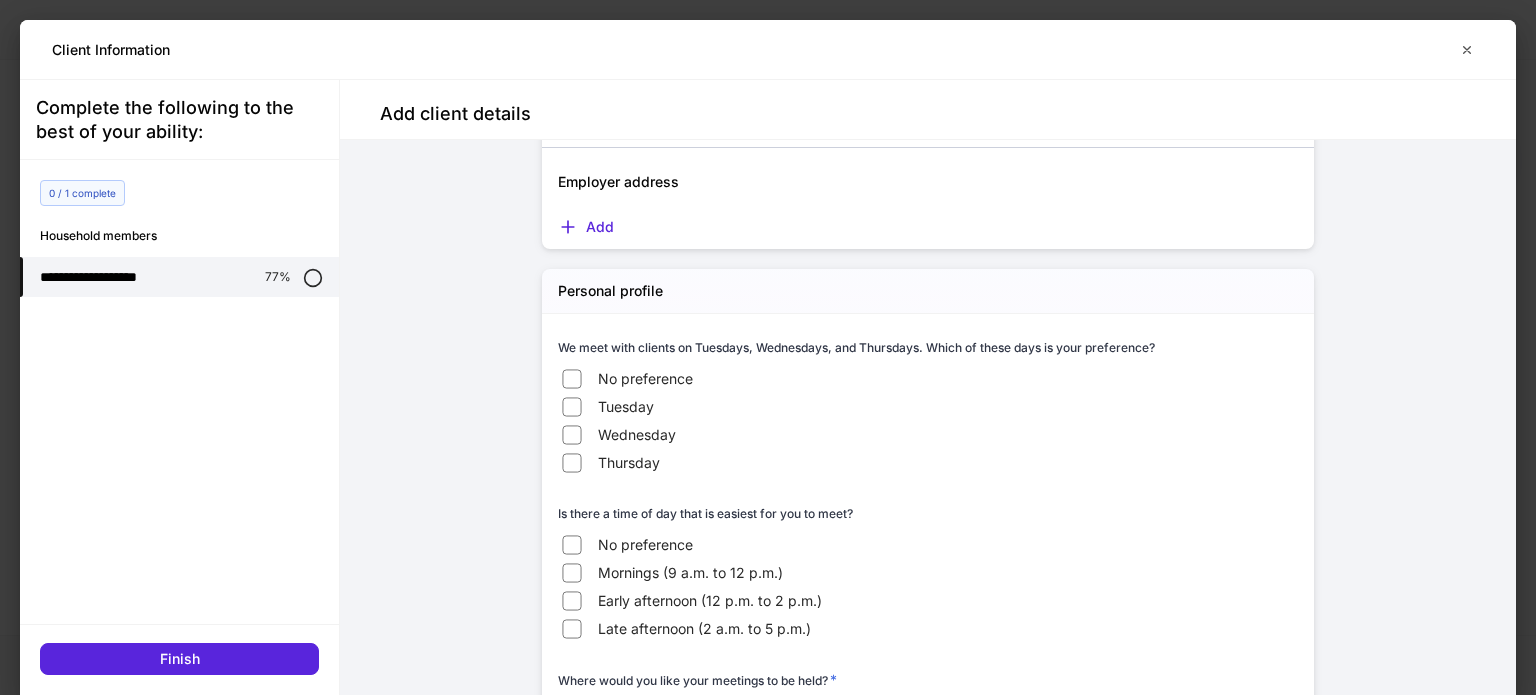 scroll, scrollTop: 1779, scrollLeft: 0, axis: vertical 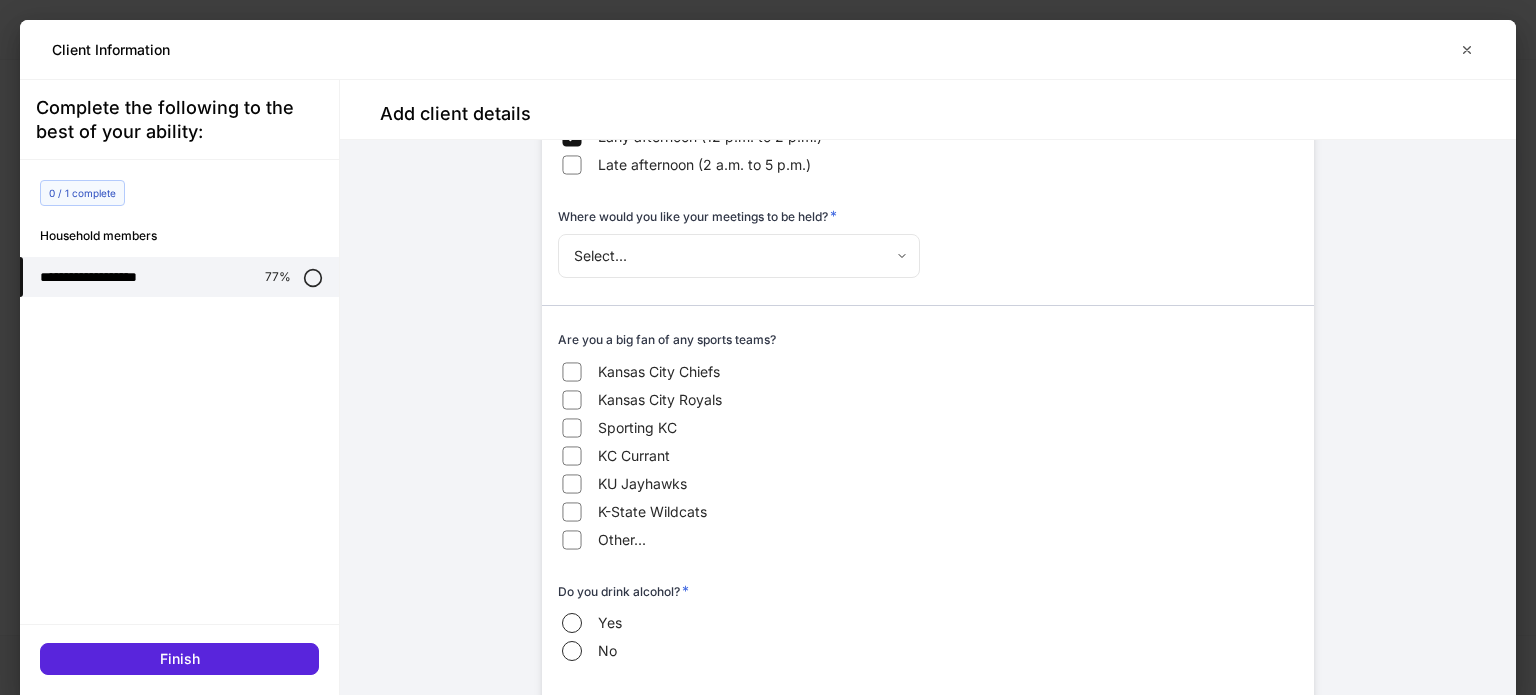click on "**********" at bounding box center (768, 347) 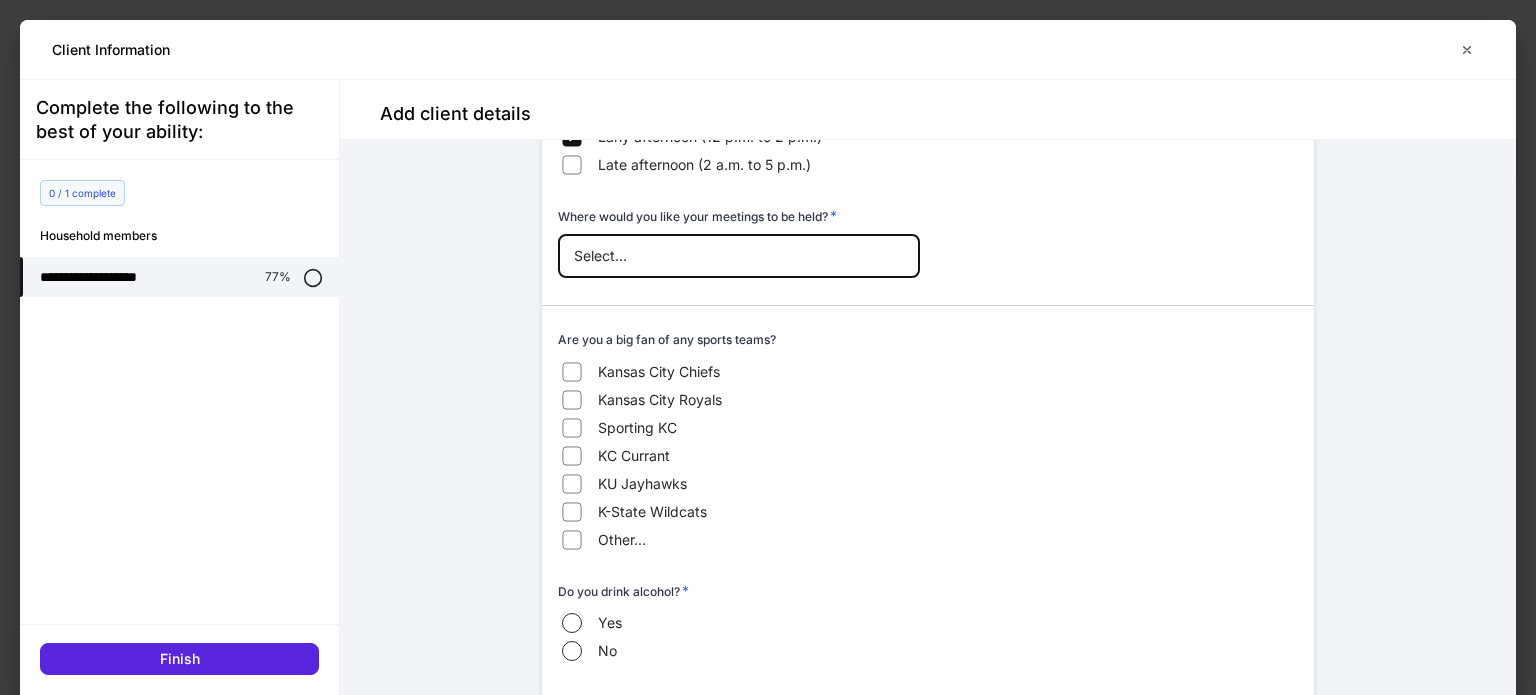 click on "In person at Legacy's office" at bounding box center [768, 725] 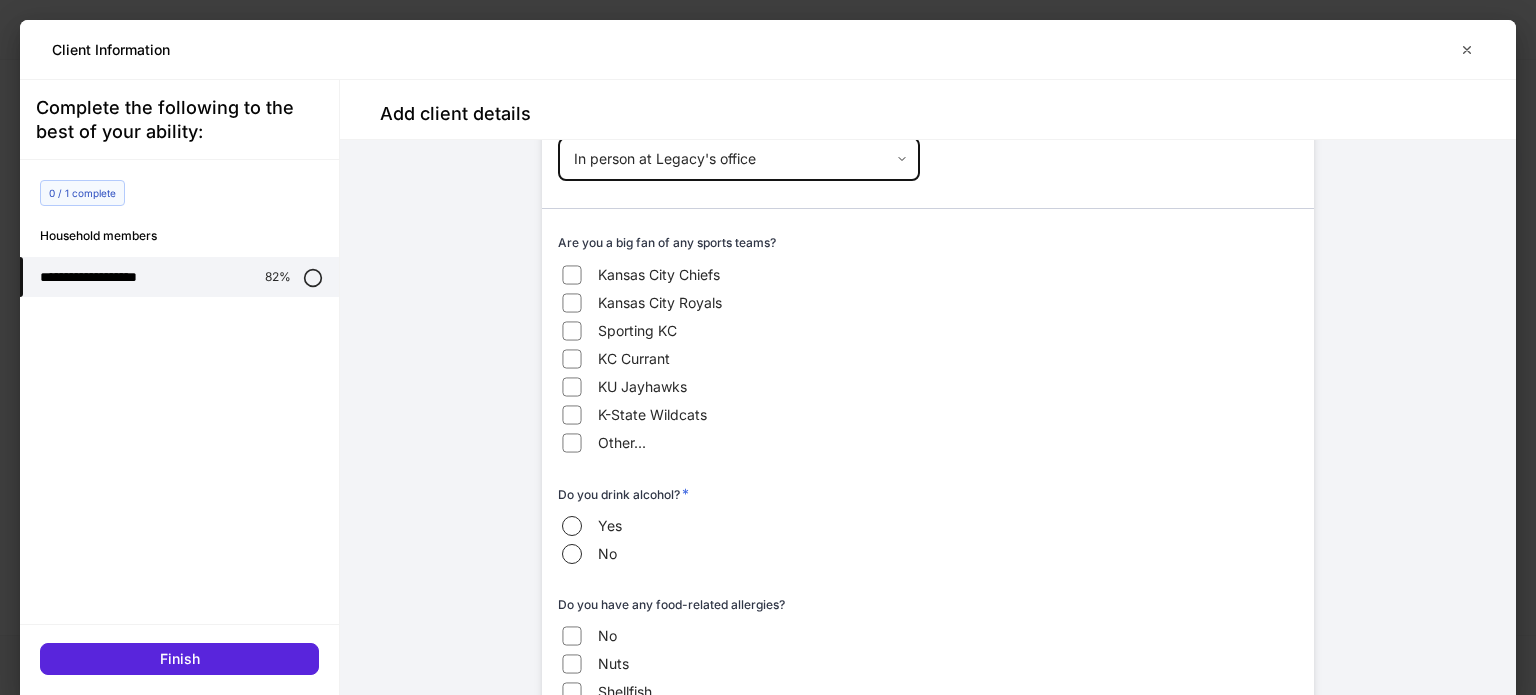scroll, scrollTop: 2350, scrollLeft: 0, axis: vertical 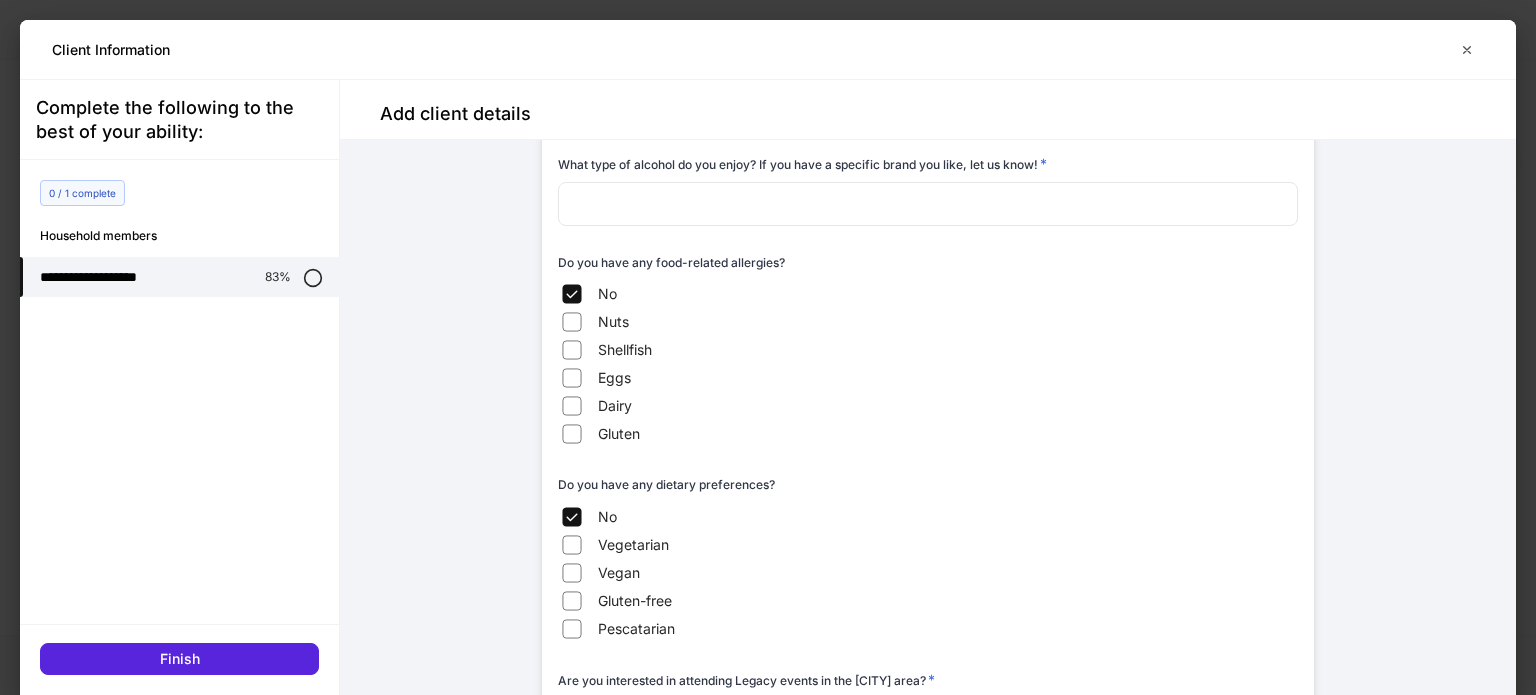 click at bounding box center (928, 204) 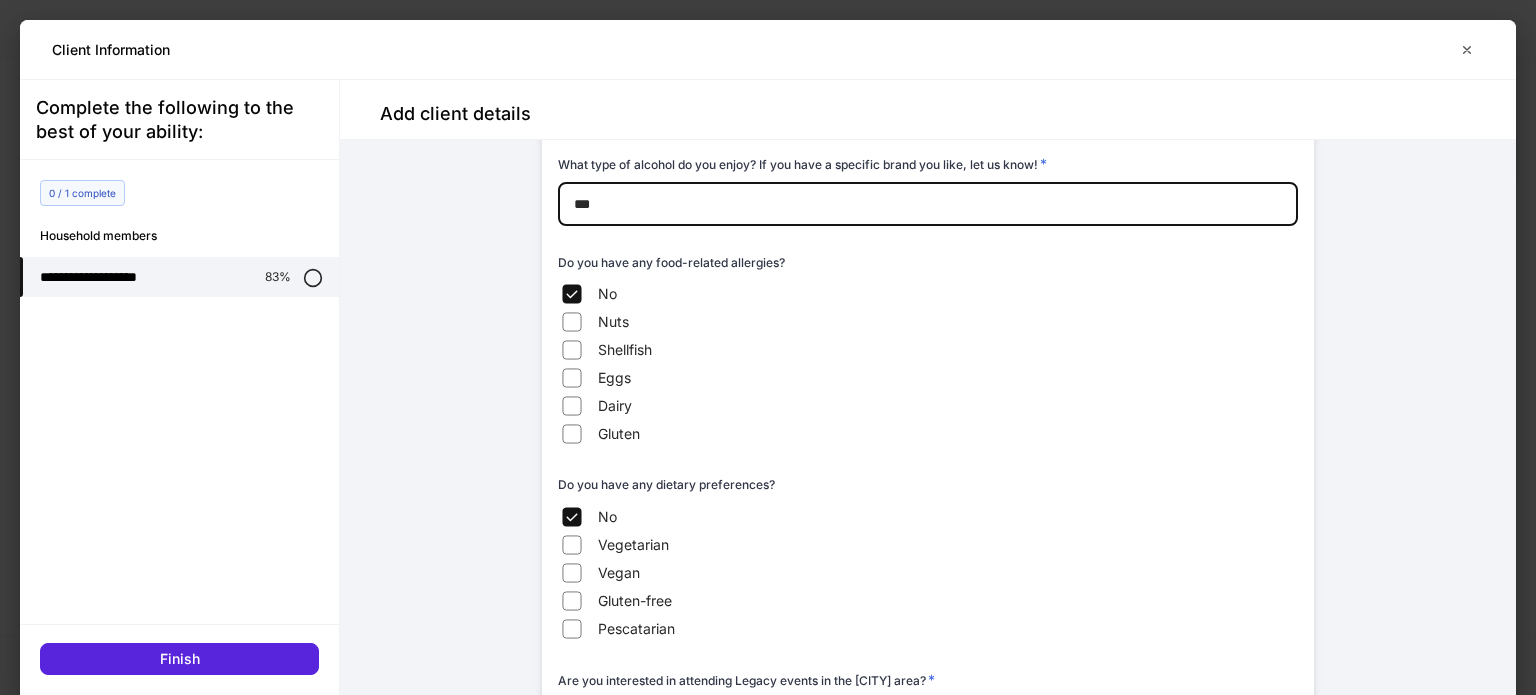 click on "***" at bounding box center (928, 204) 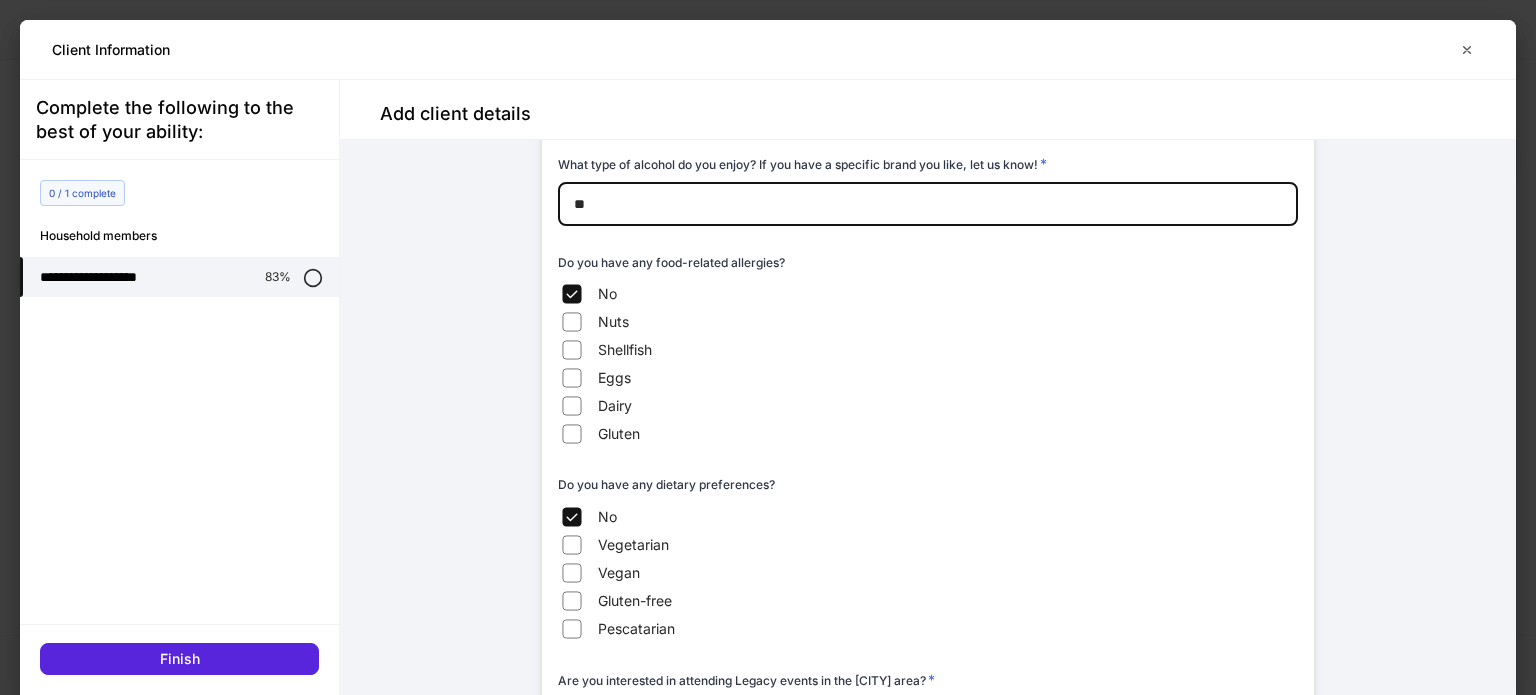 type on "*" 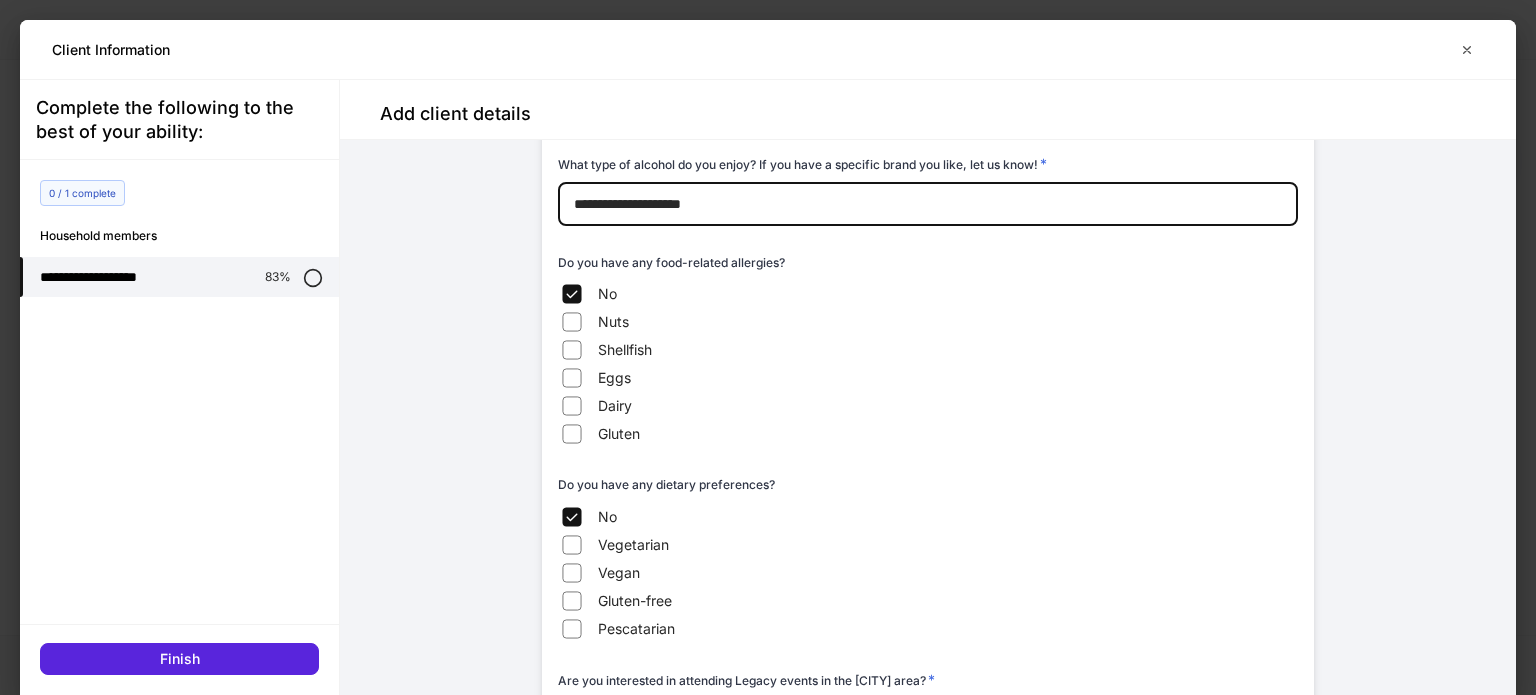 click on "**********" at bounding box center (928, 204) 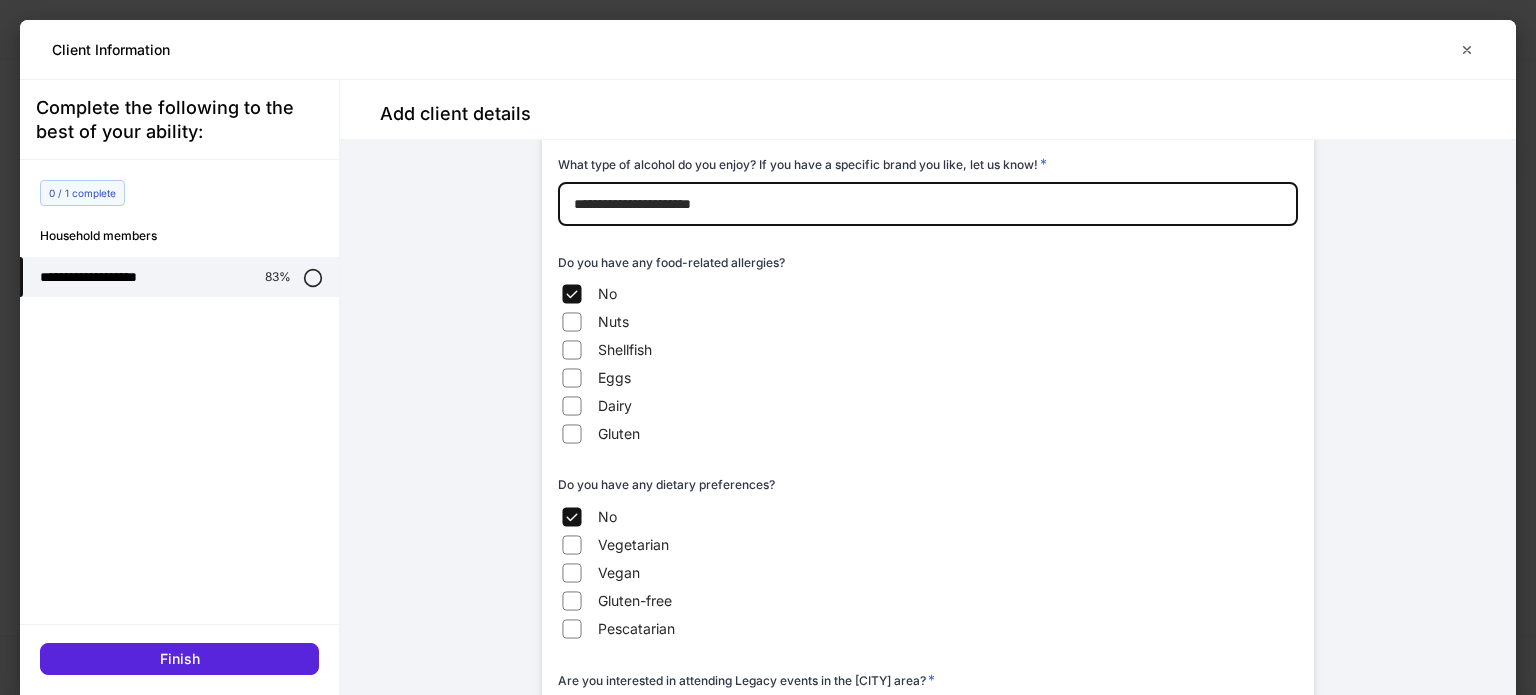 click on "**********" at bounding box center (928, 204) 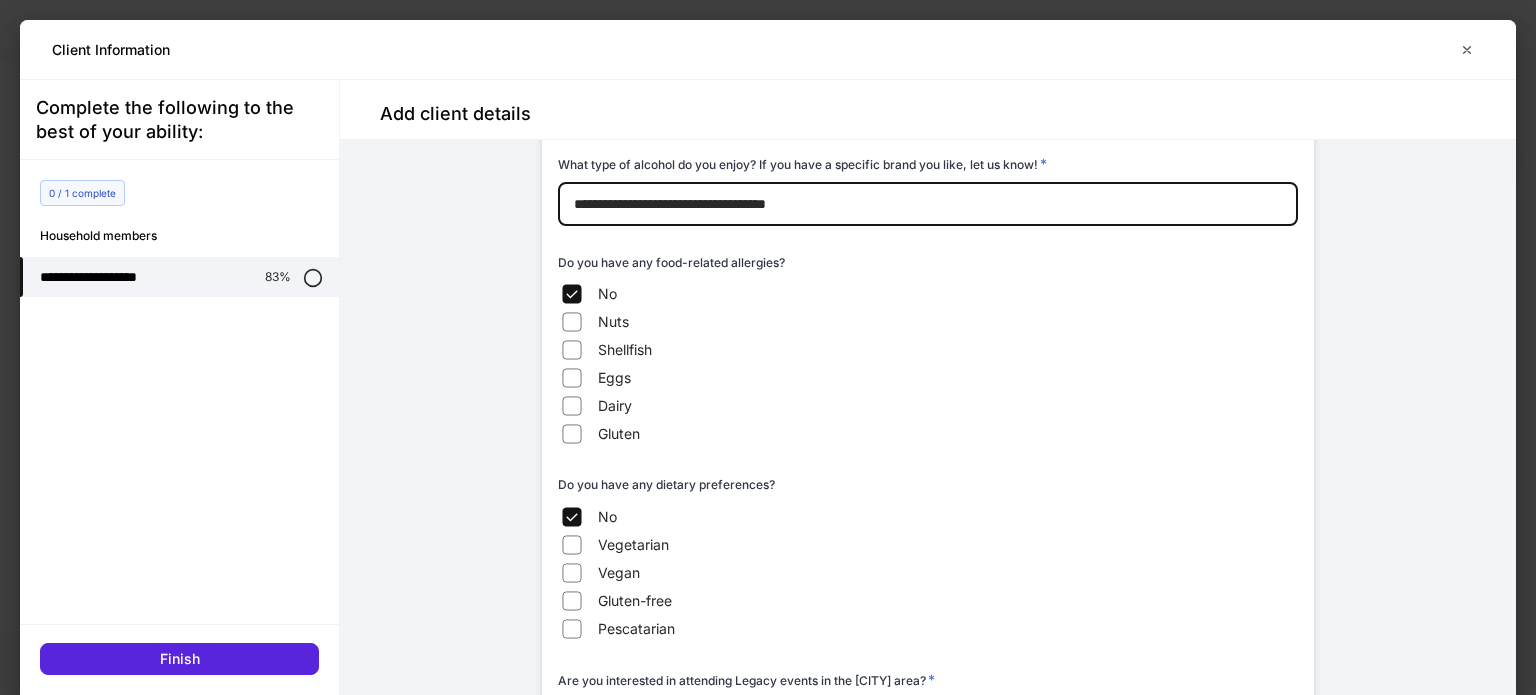 click on "**********" at bounding box center (928, 204) 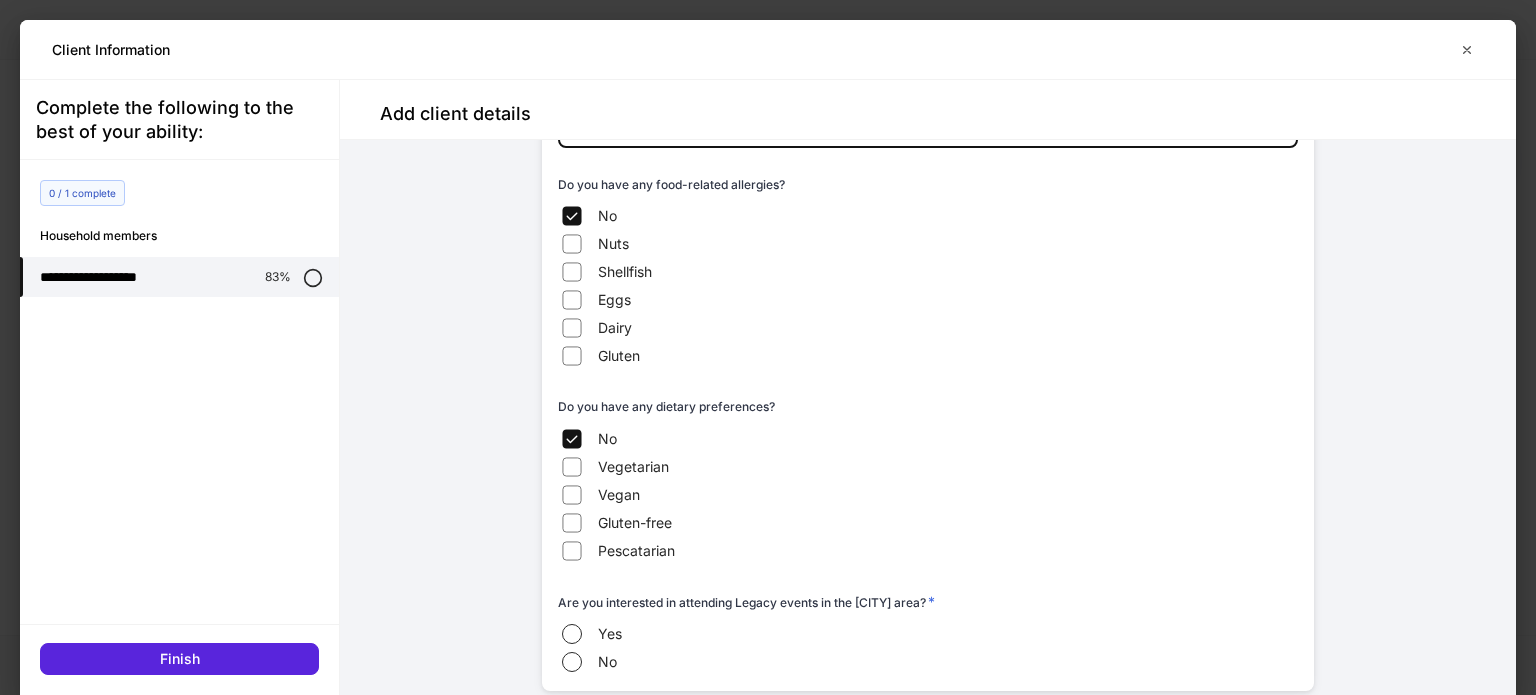 scroll, scrollTop: 3089, scrollLeft: 0, axis: vertical 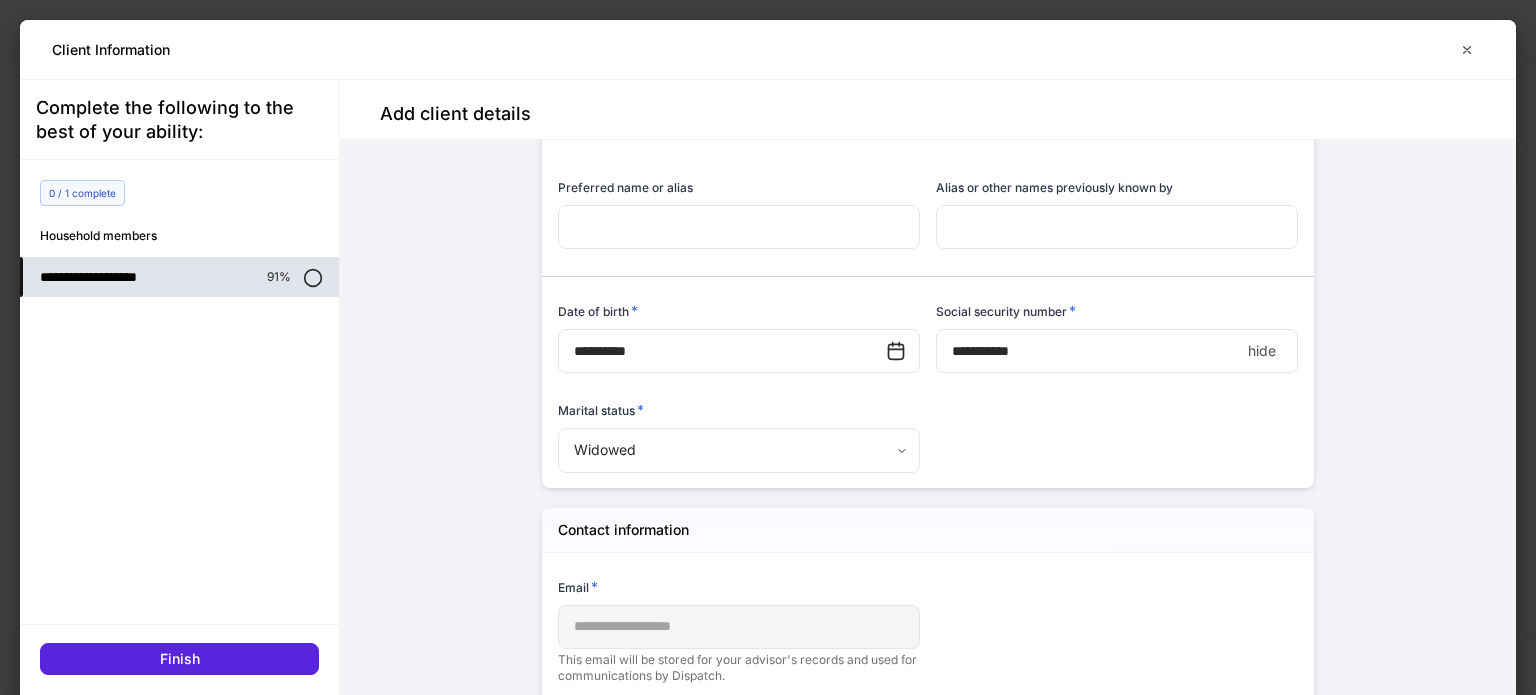 click on "**********" at bounding box center [179, 277] 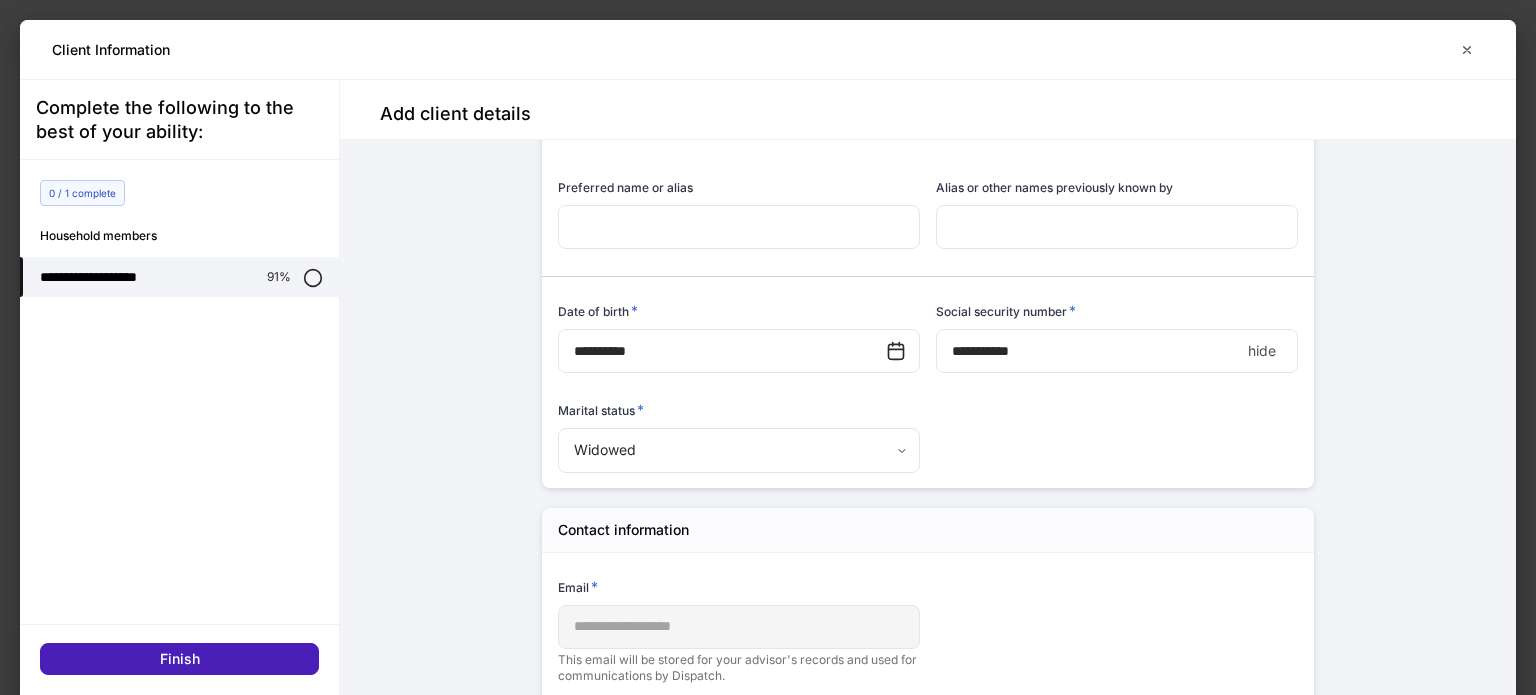 click on "Finish" at bounding box center [180, 659] 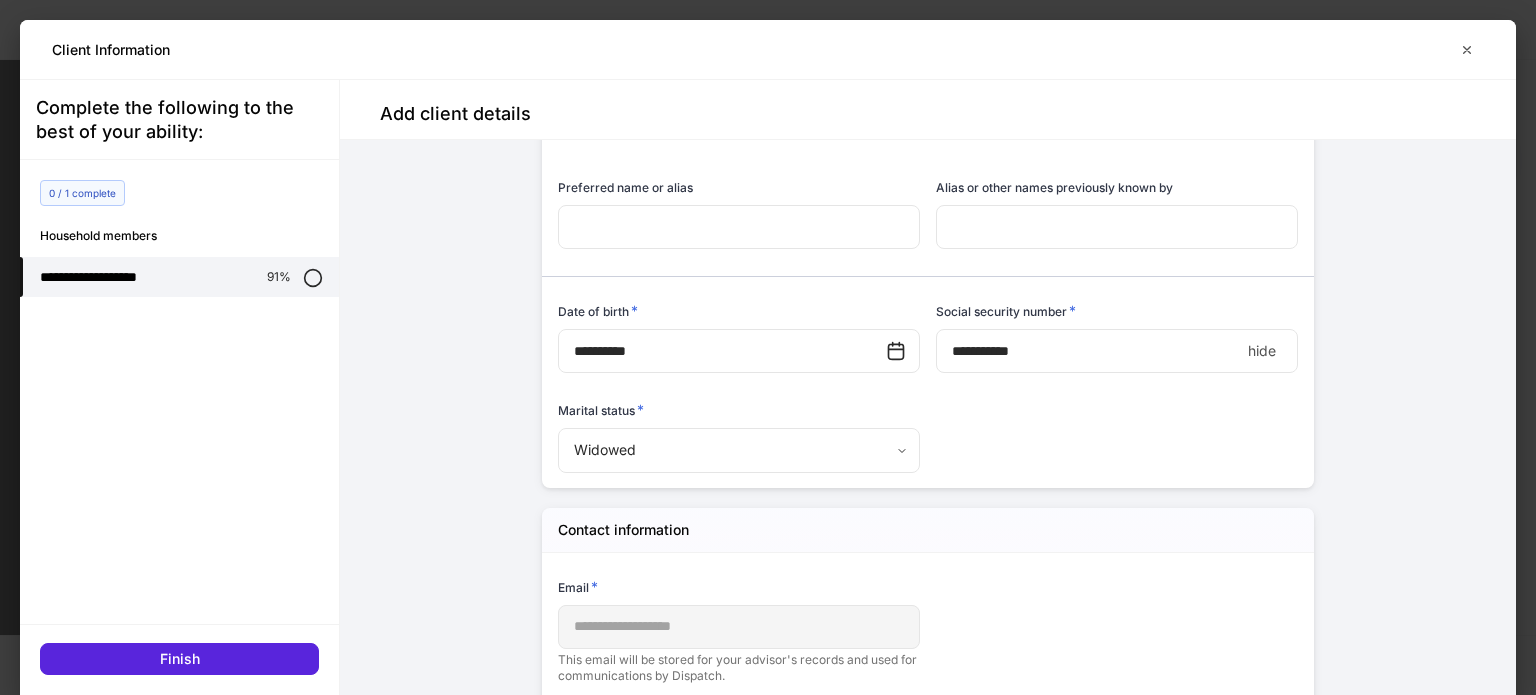 click on "Continue editing" at bounding box center [50, 779] 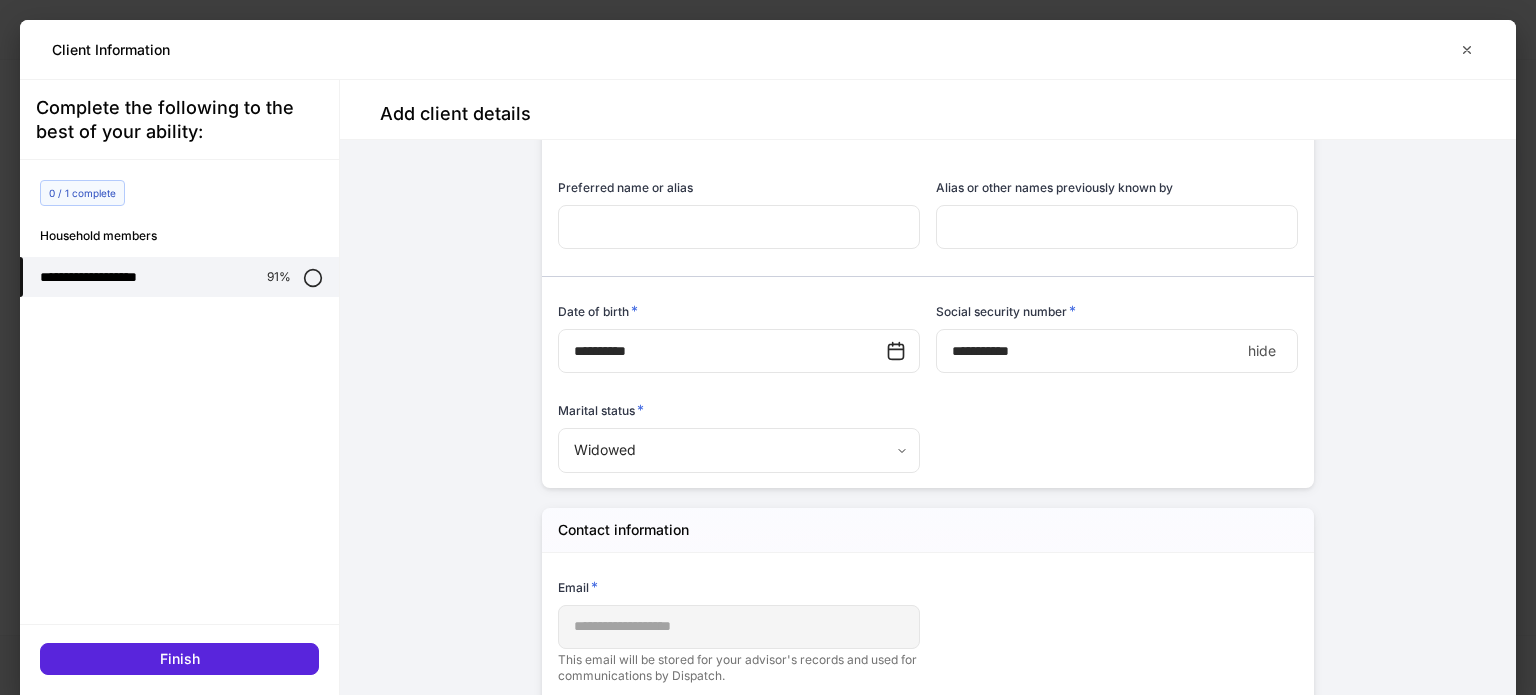 scroll, scrollTop: 1432, scrollLeft: 0, axis: vertical 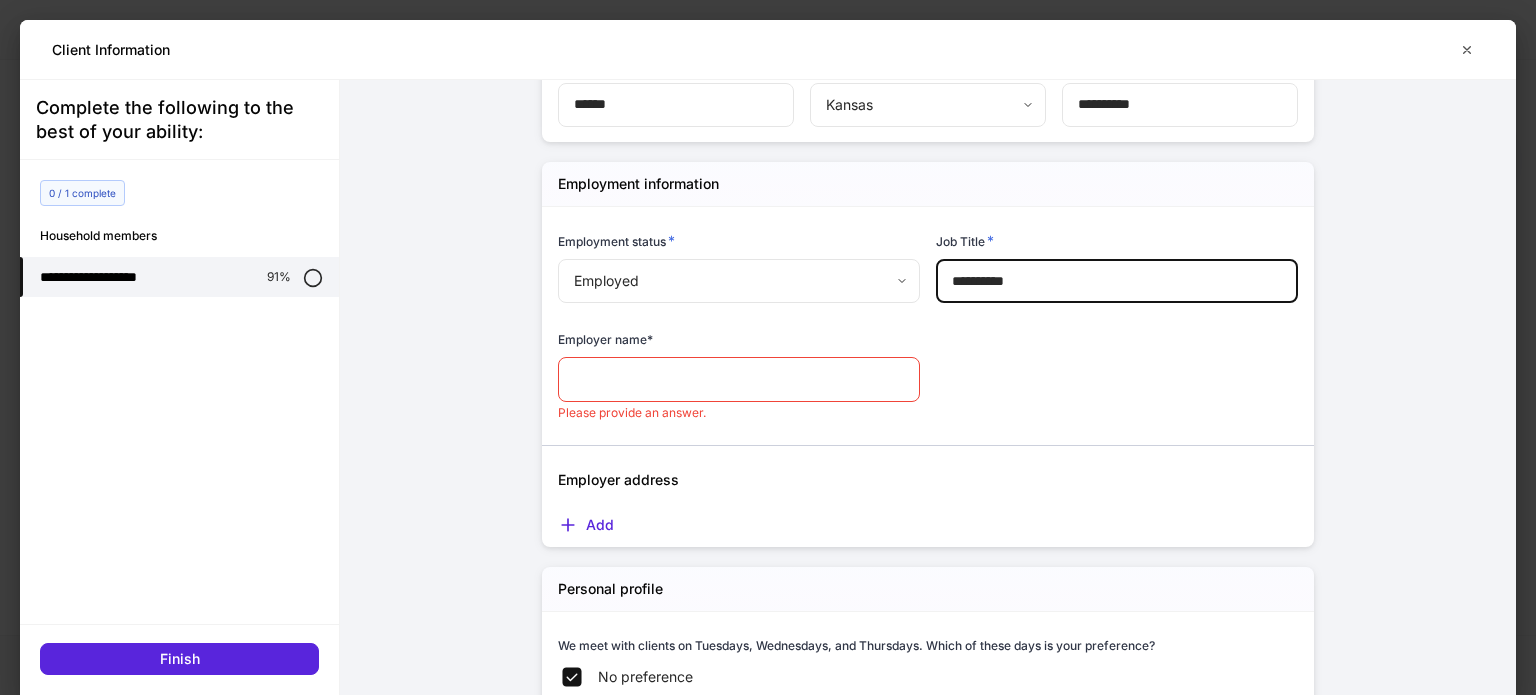 click on "**********" at bounding box center (1117, 281) 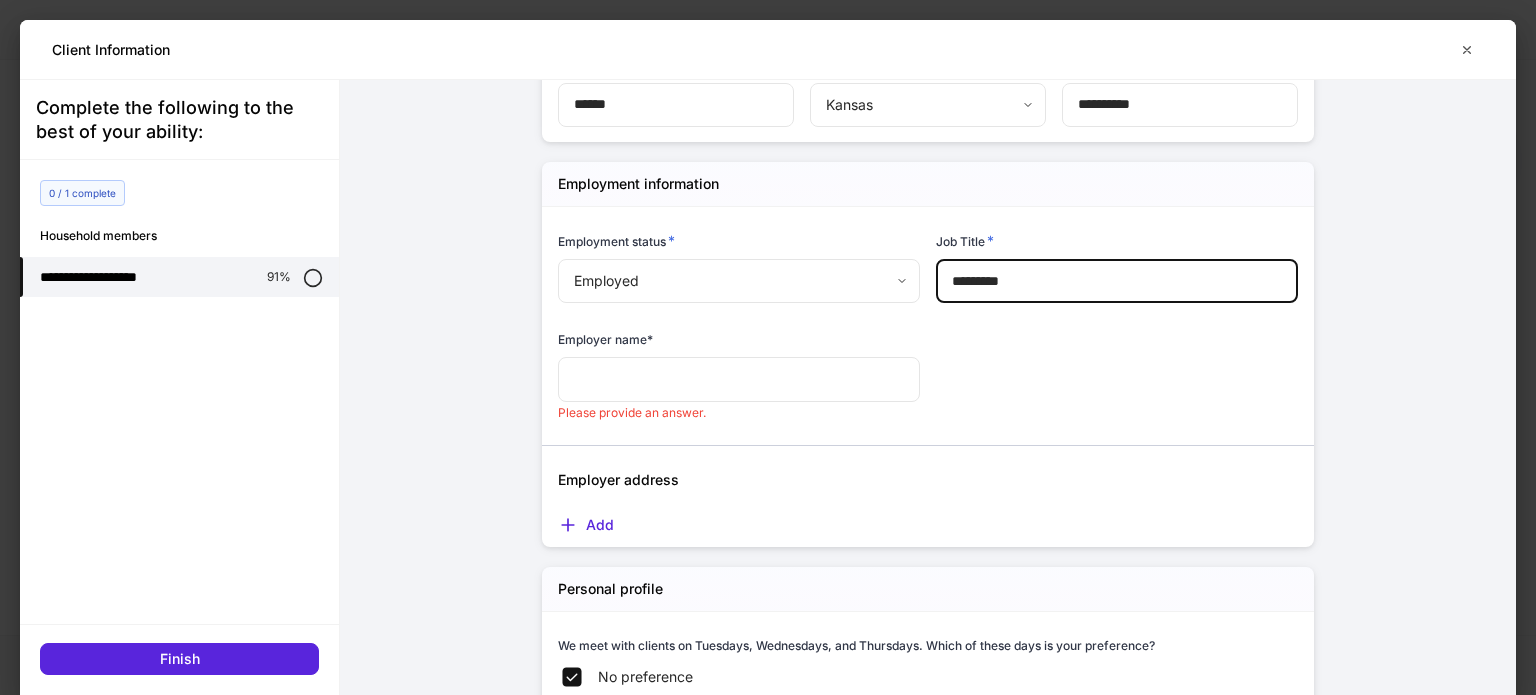 type on "*********" 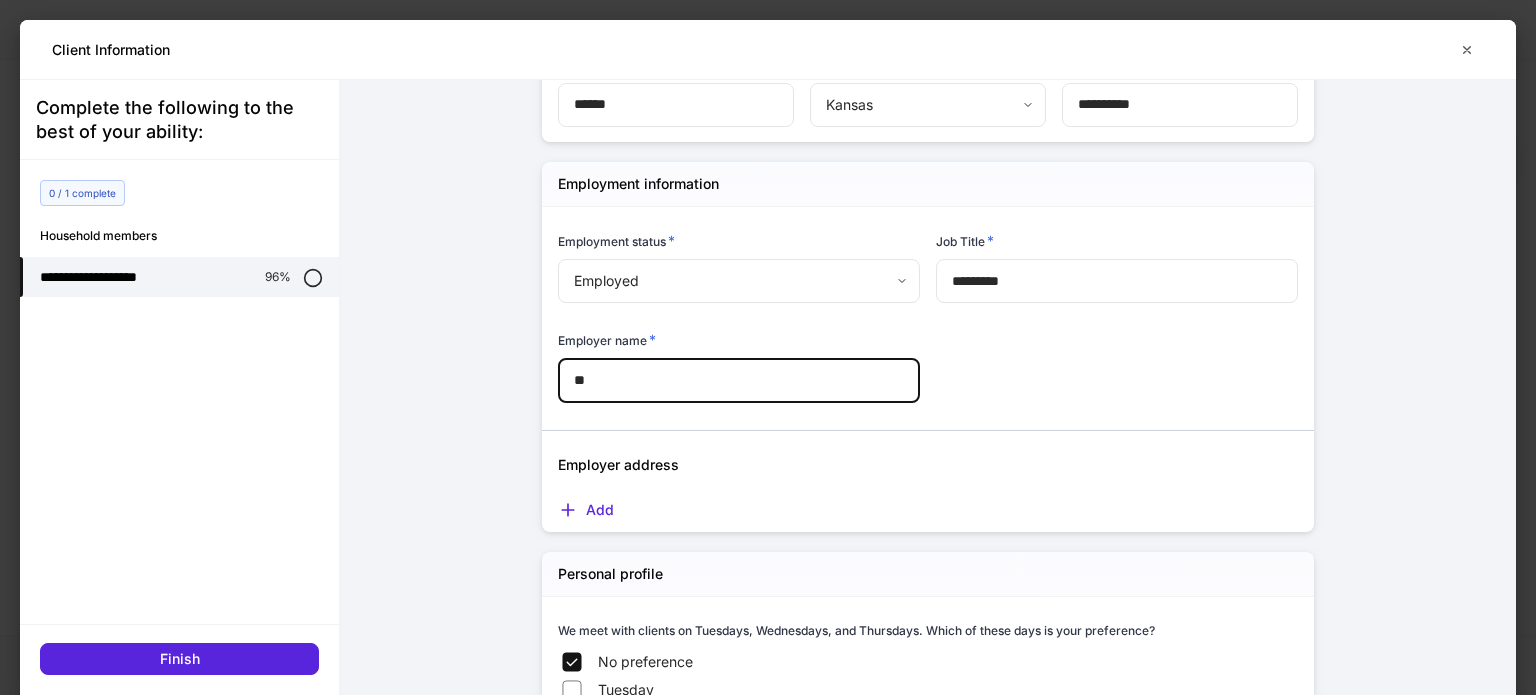 type on "*" 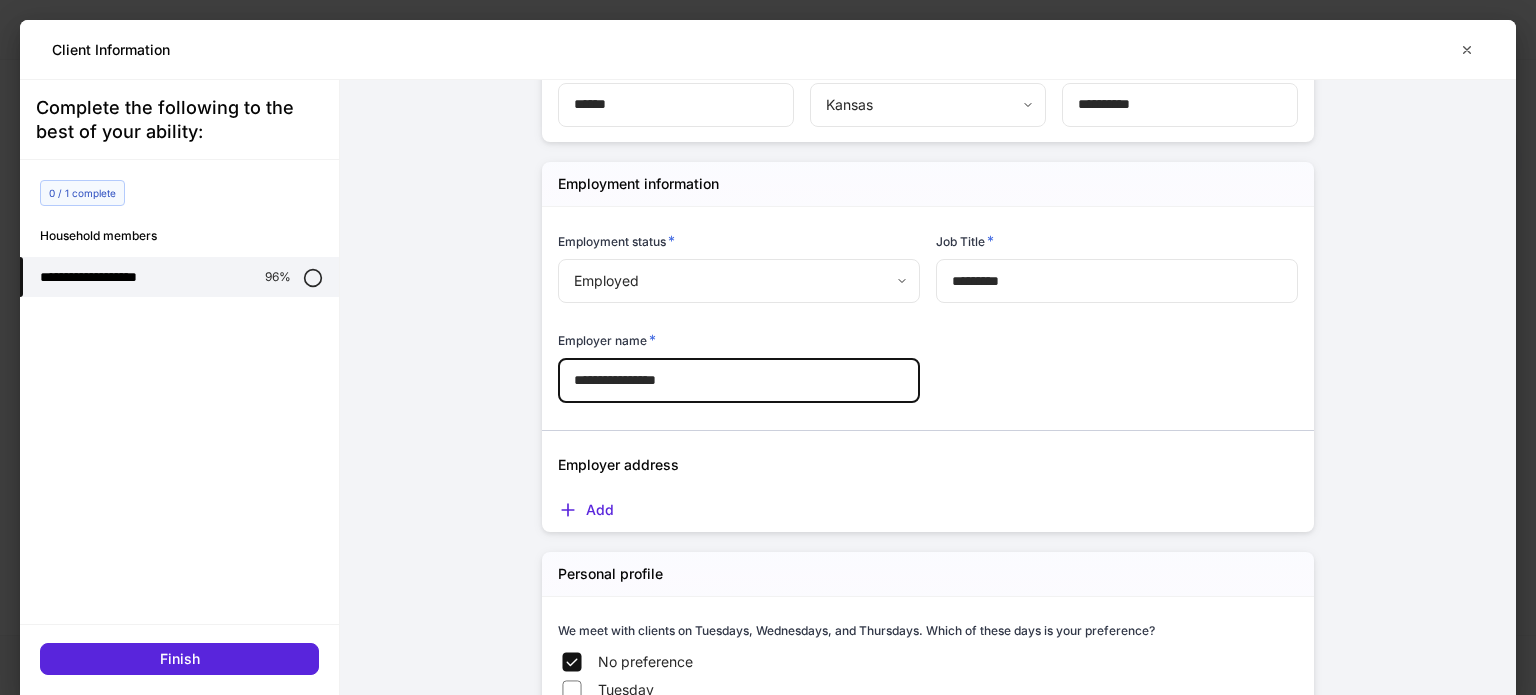 type on "**********" 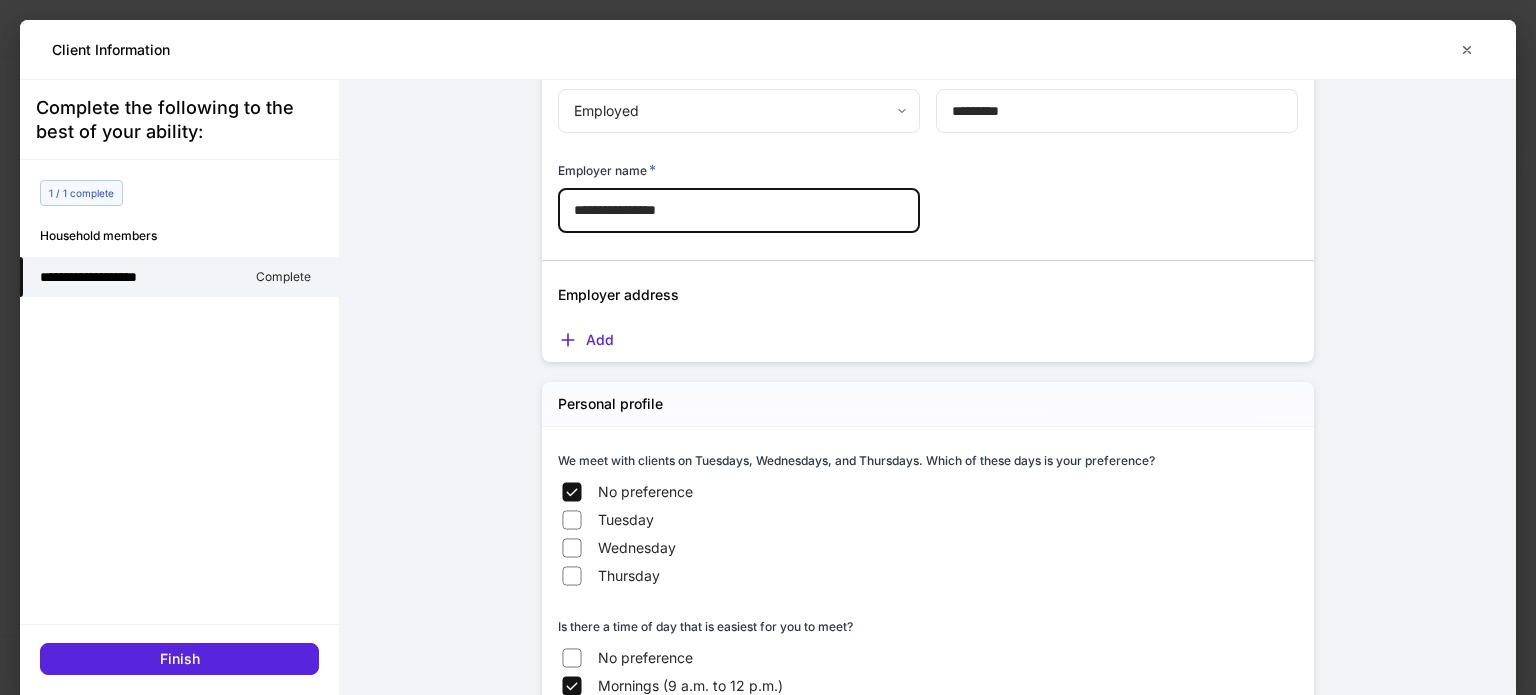 scroll, scrollTop: 1600, scrollLeft: 0, axis: vertical 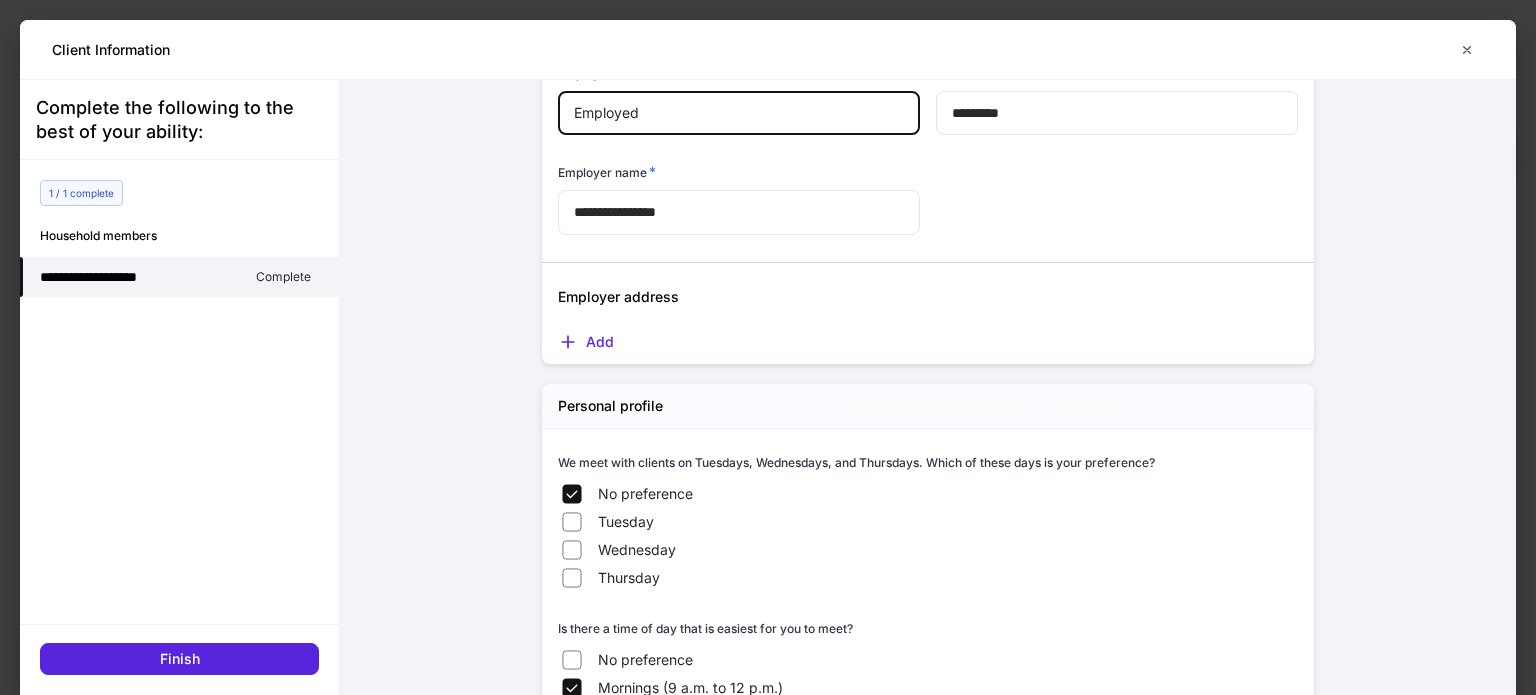 click on "**********" at bounding box center [768, 407] 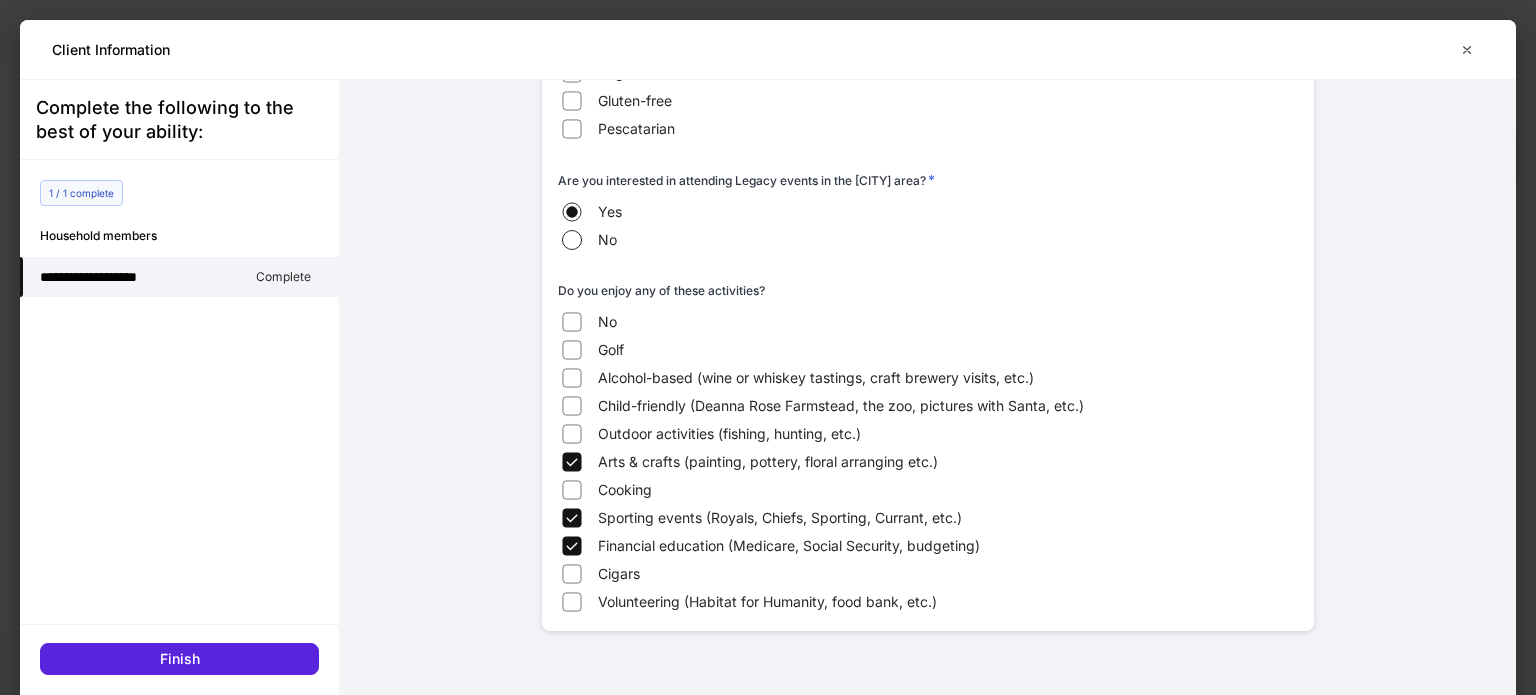 scroll, scrollTop: 3239, scrollLeft: 0, axis: vertical 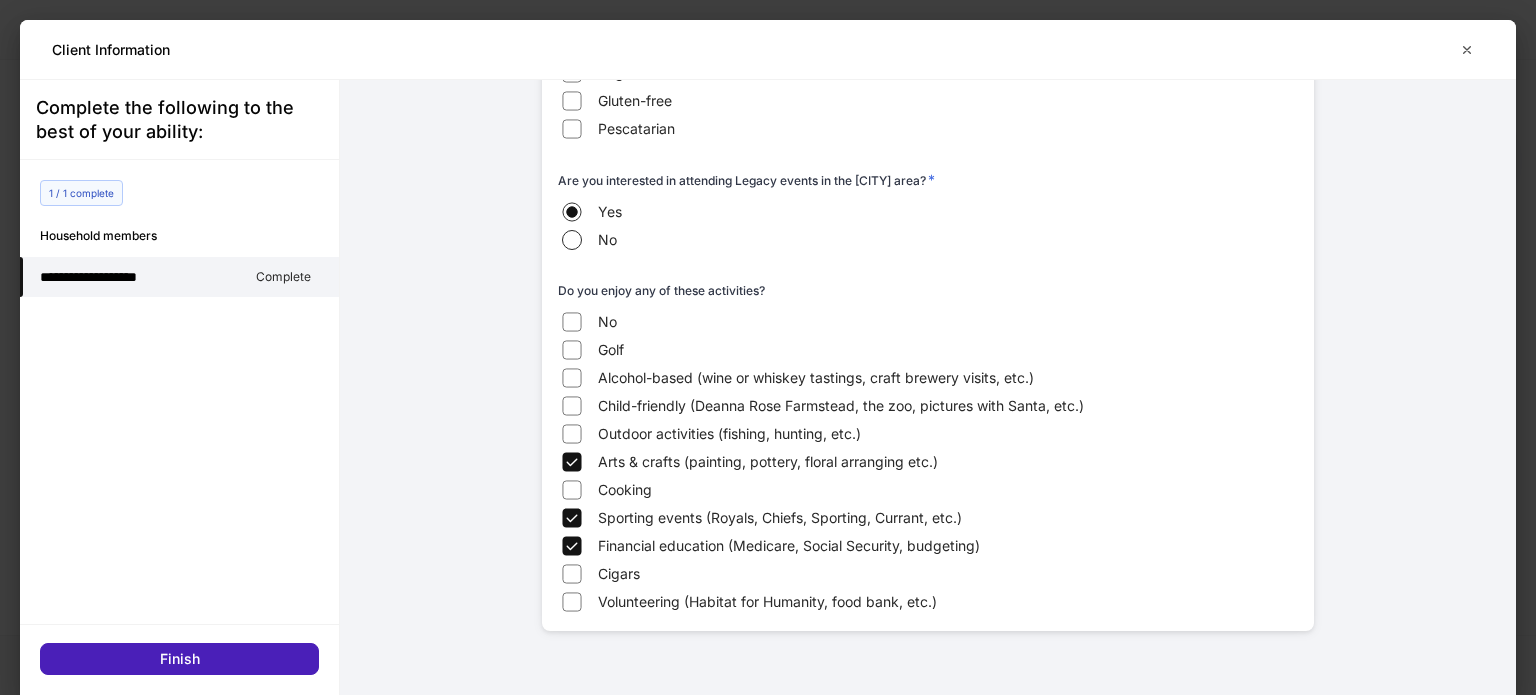 click on "Finish" at bounding box center [180, 659] 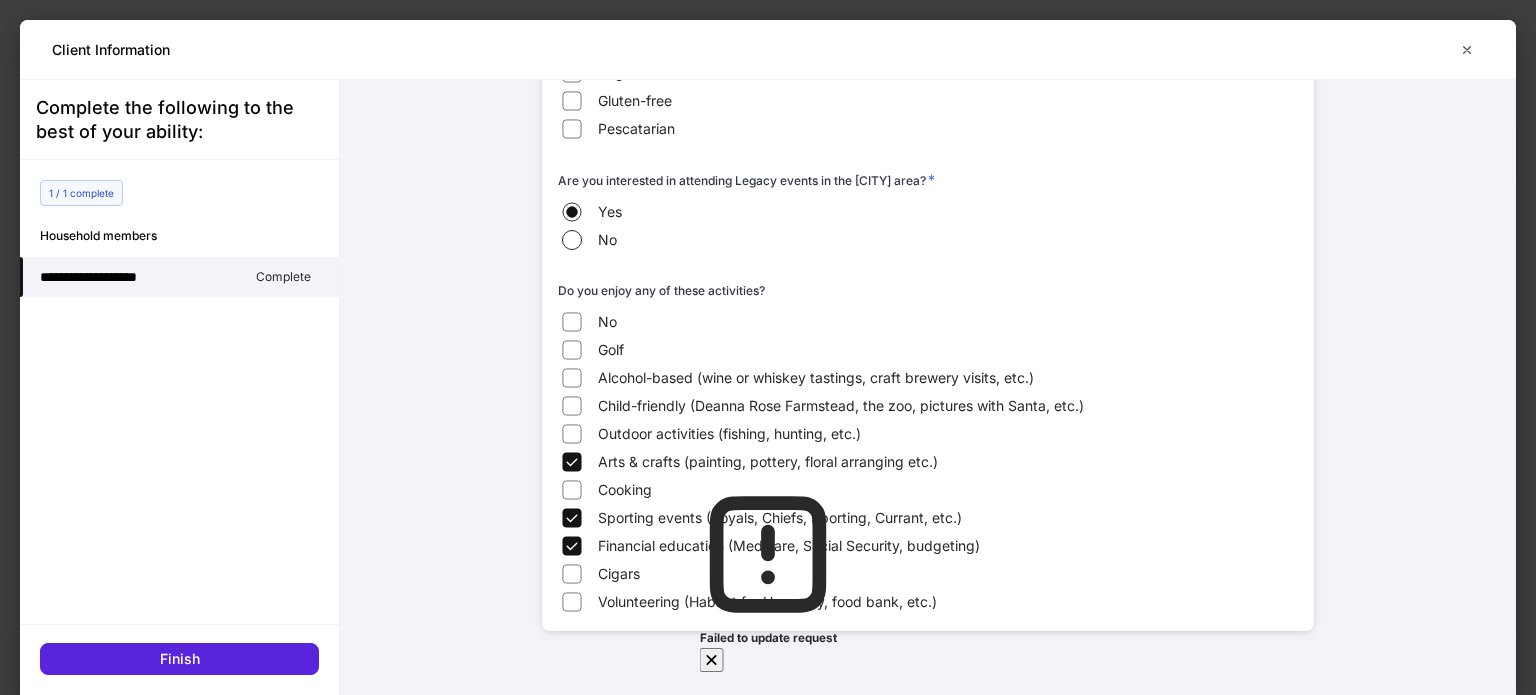 click 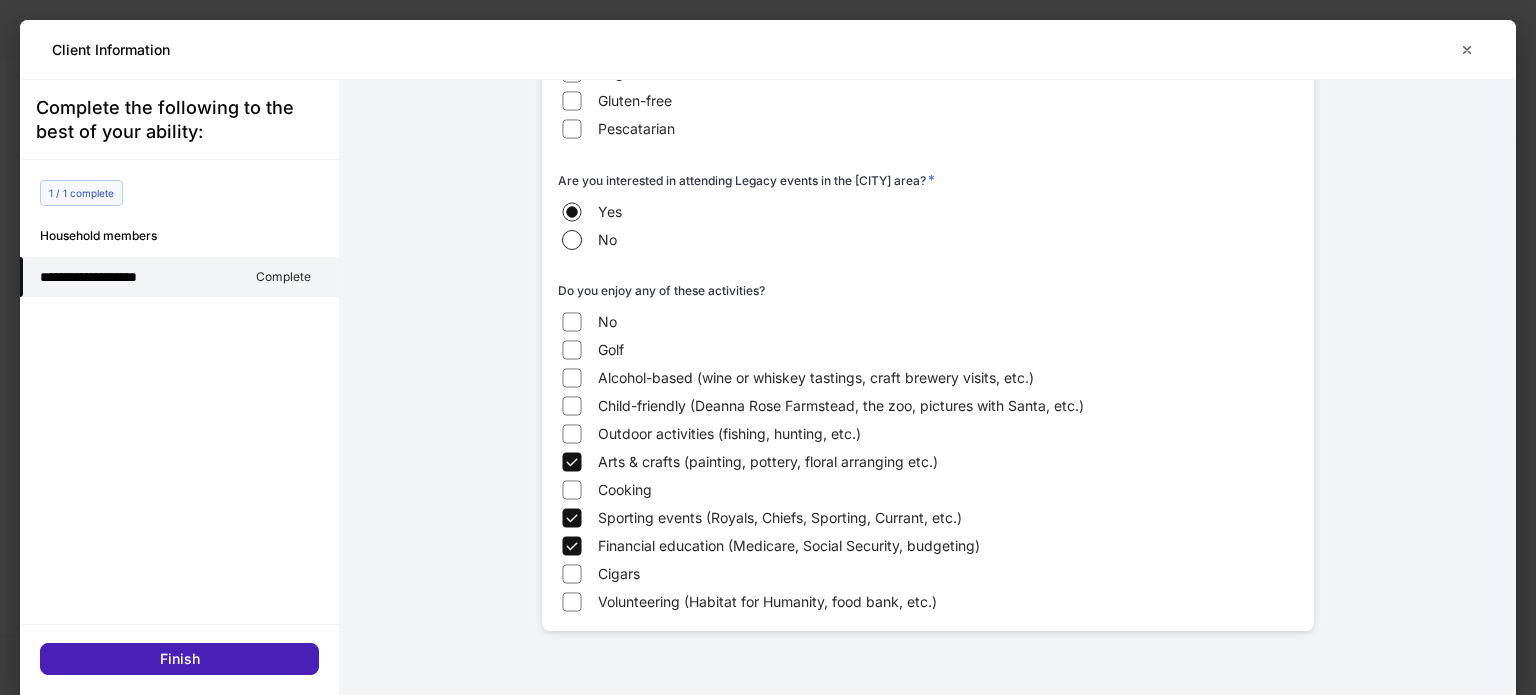 click on "Finish" at bounding box center (180, 659) 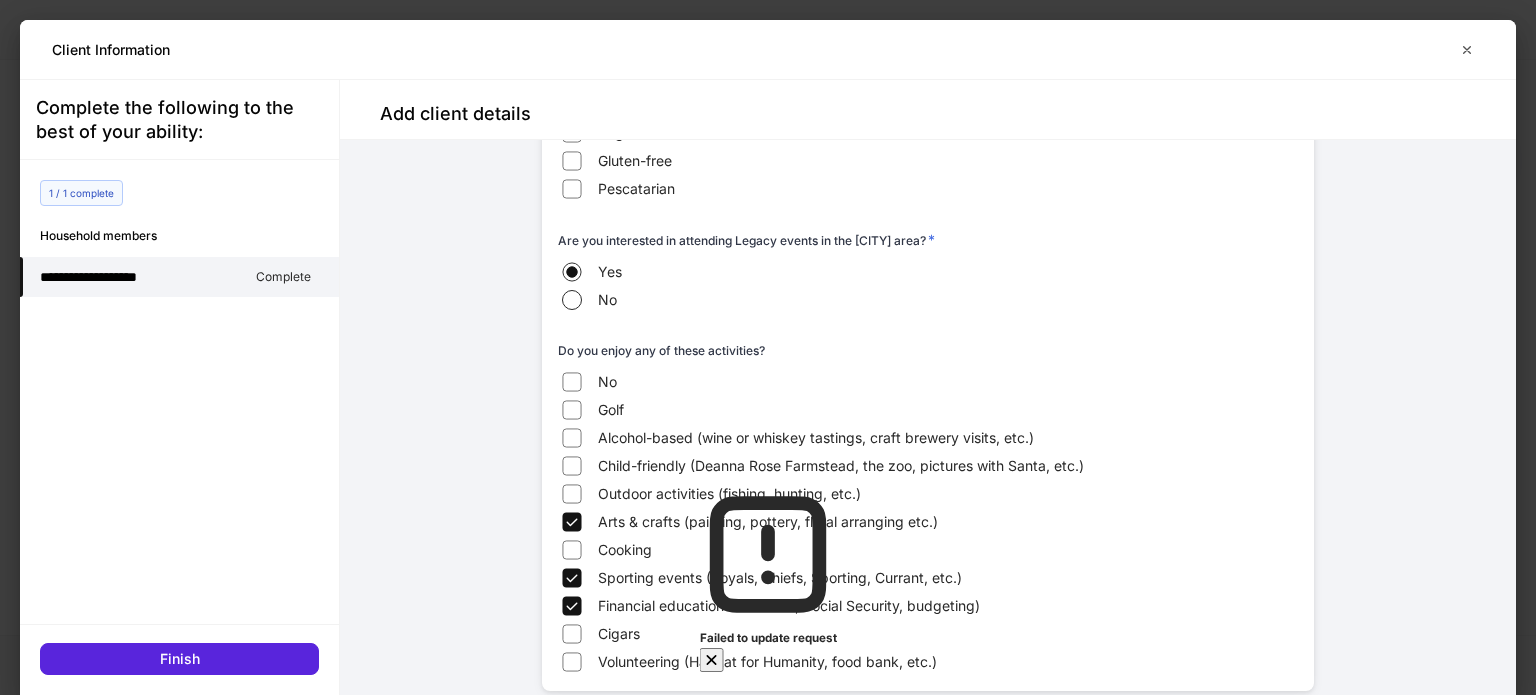 scroll, scrollTop: 60, scrollLeft: 0, axis: vertical 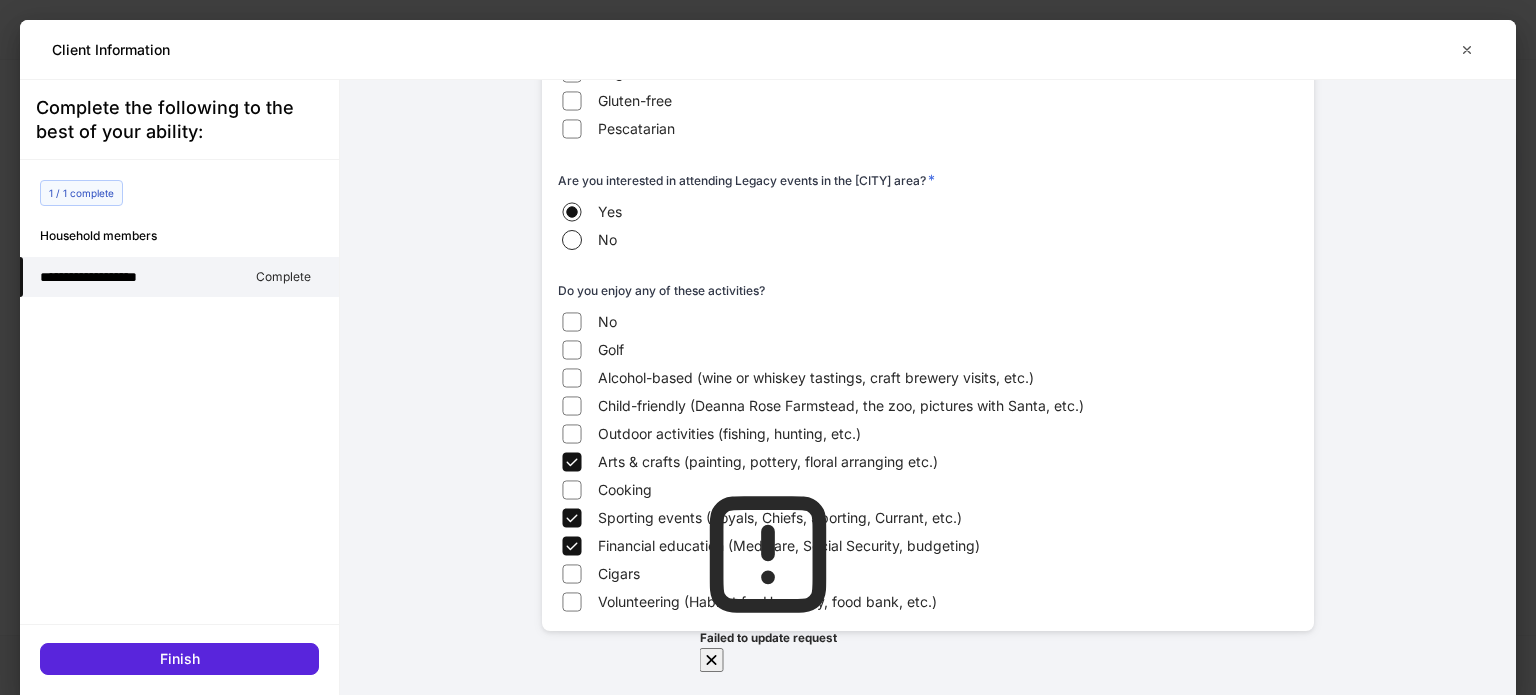 click on "1 / 1 complete" at bounding box center (81, 193) 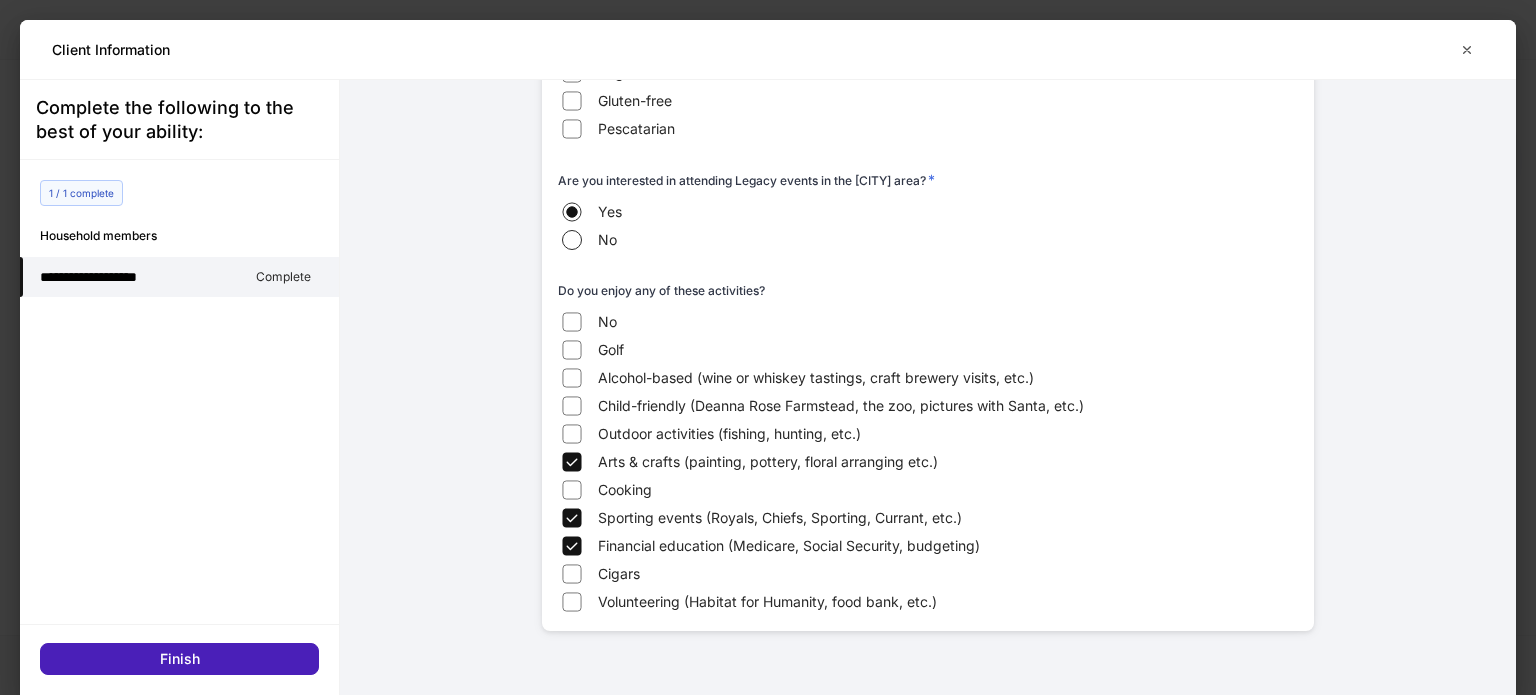 click on "Finish" at bounding box center (179, 659) 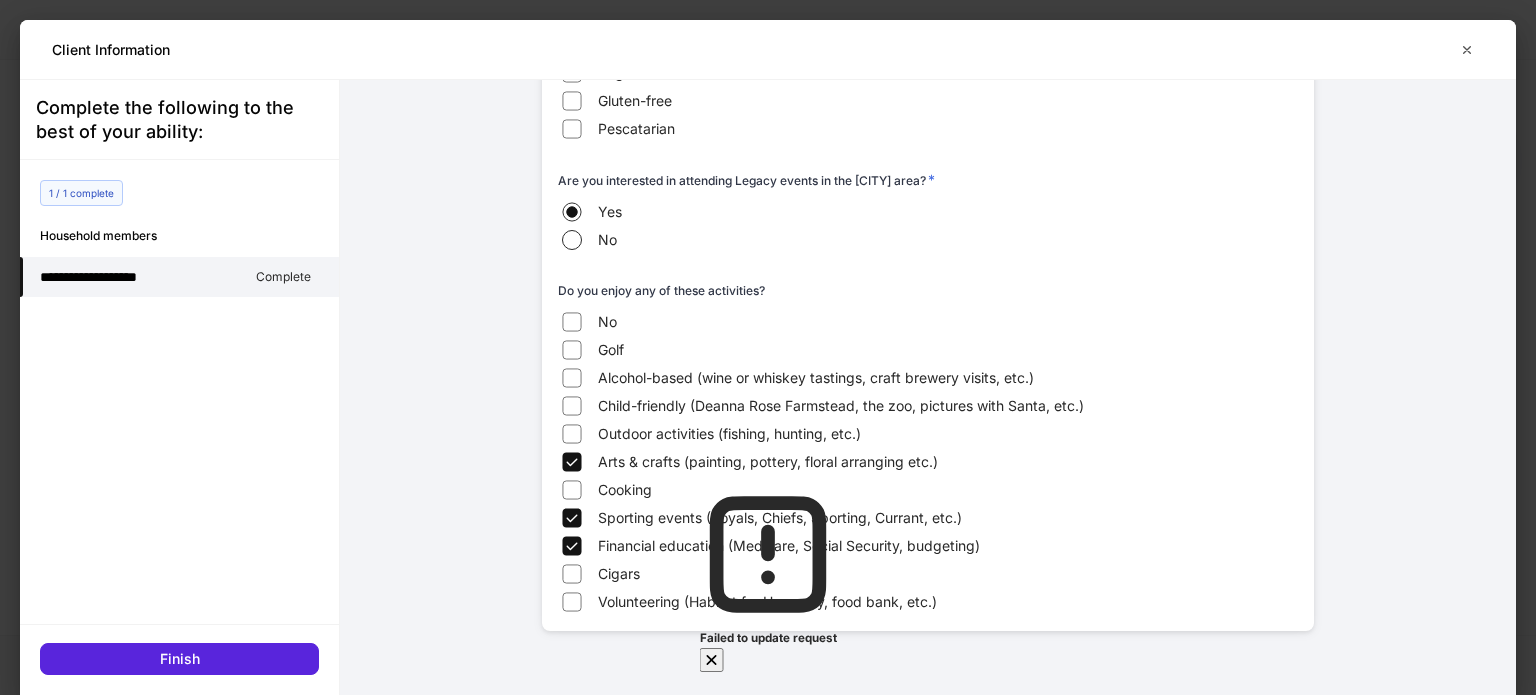 click on "Failed to update request" at bounding box center [768, 638] 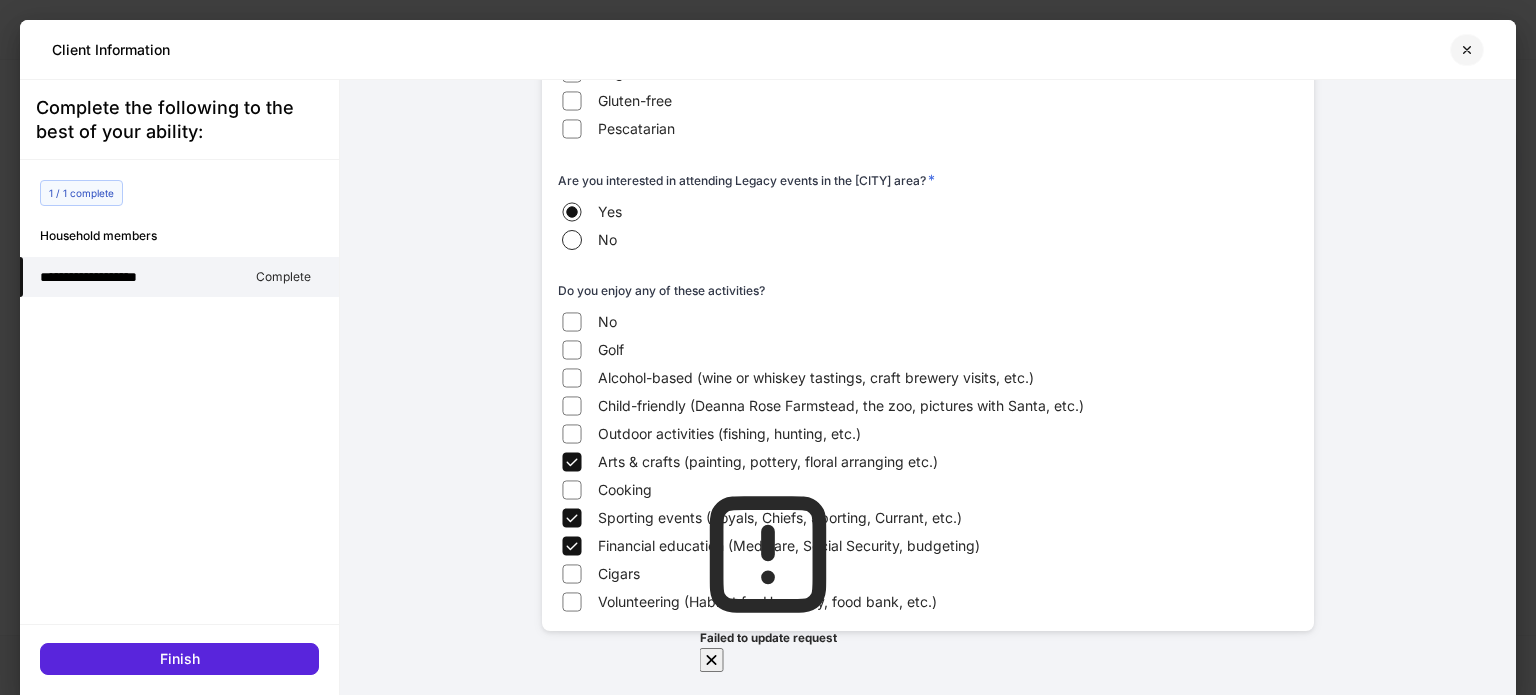 click at bounding box center [1467, 50] 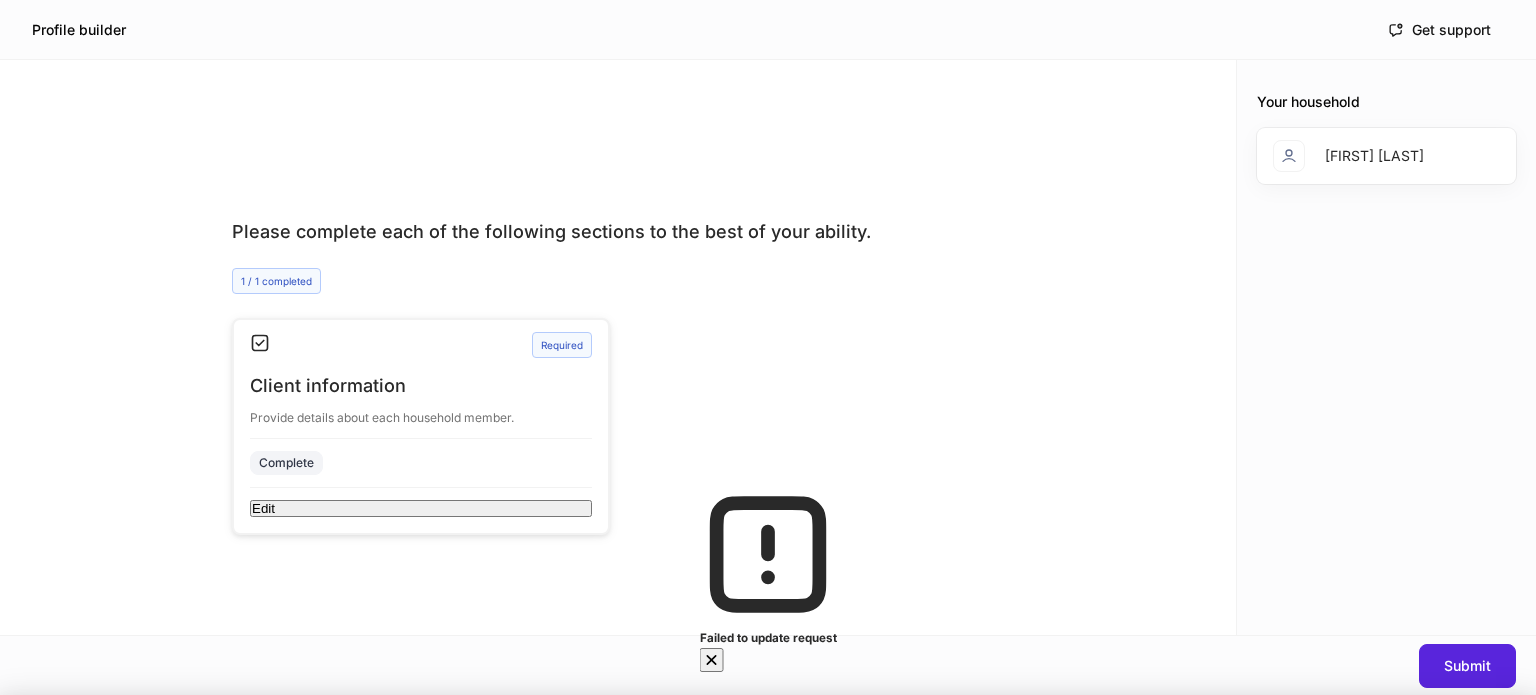 scroll, scrollTop: 3219, scrollLeft: 0, axis: vertical 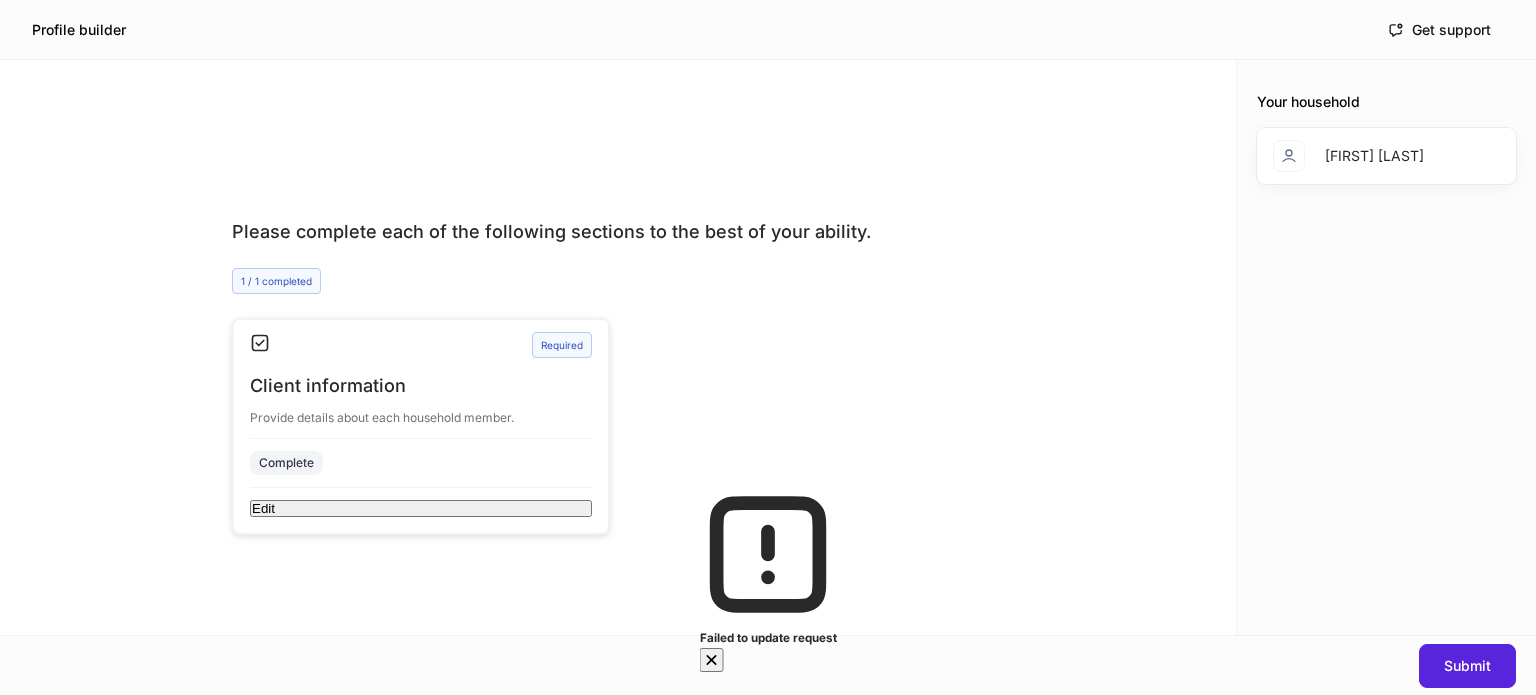 click 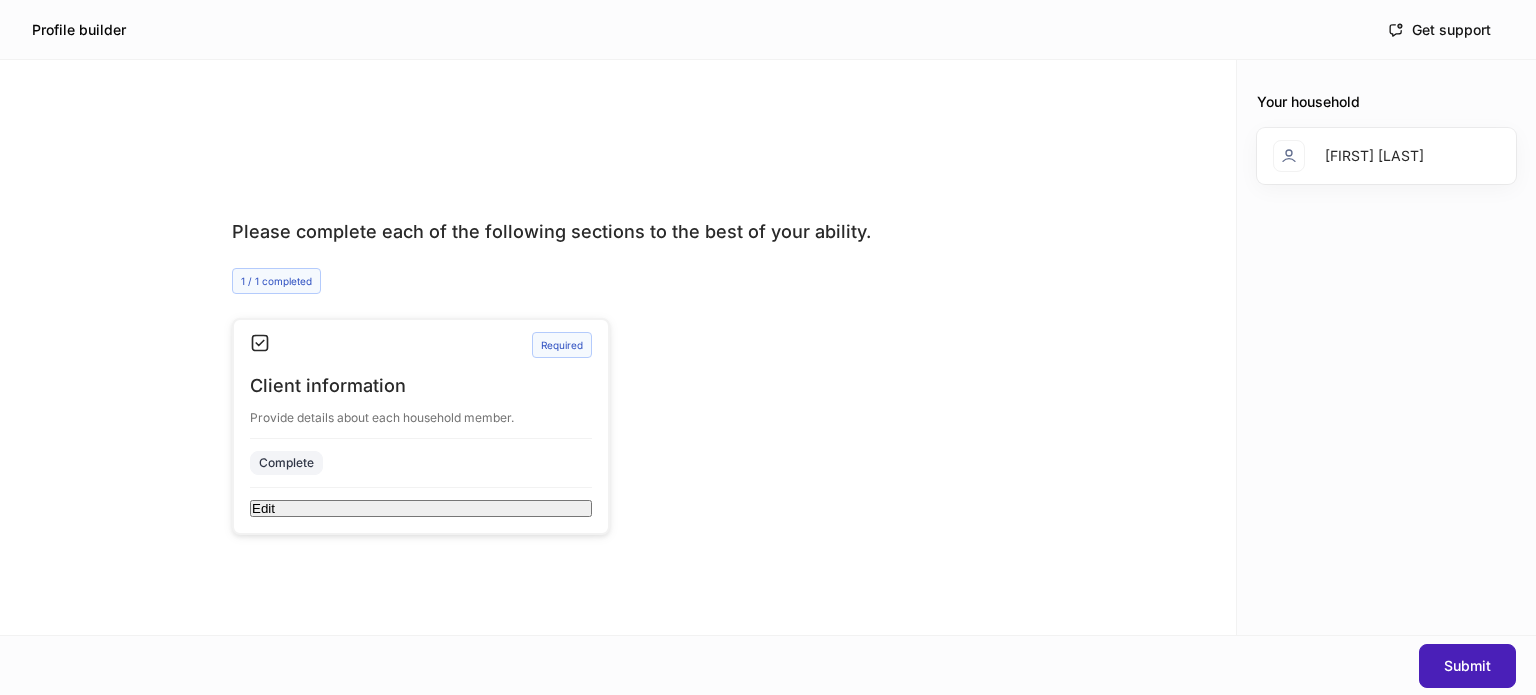 click on "Submit" at bounding box center [1467, 666] 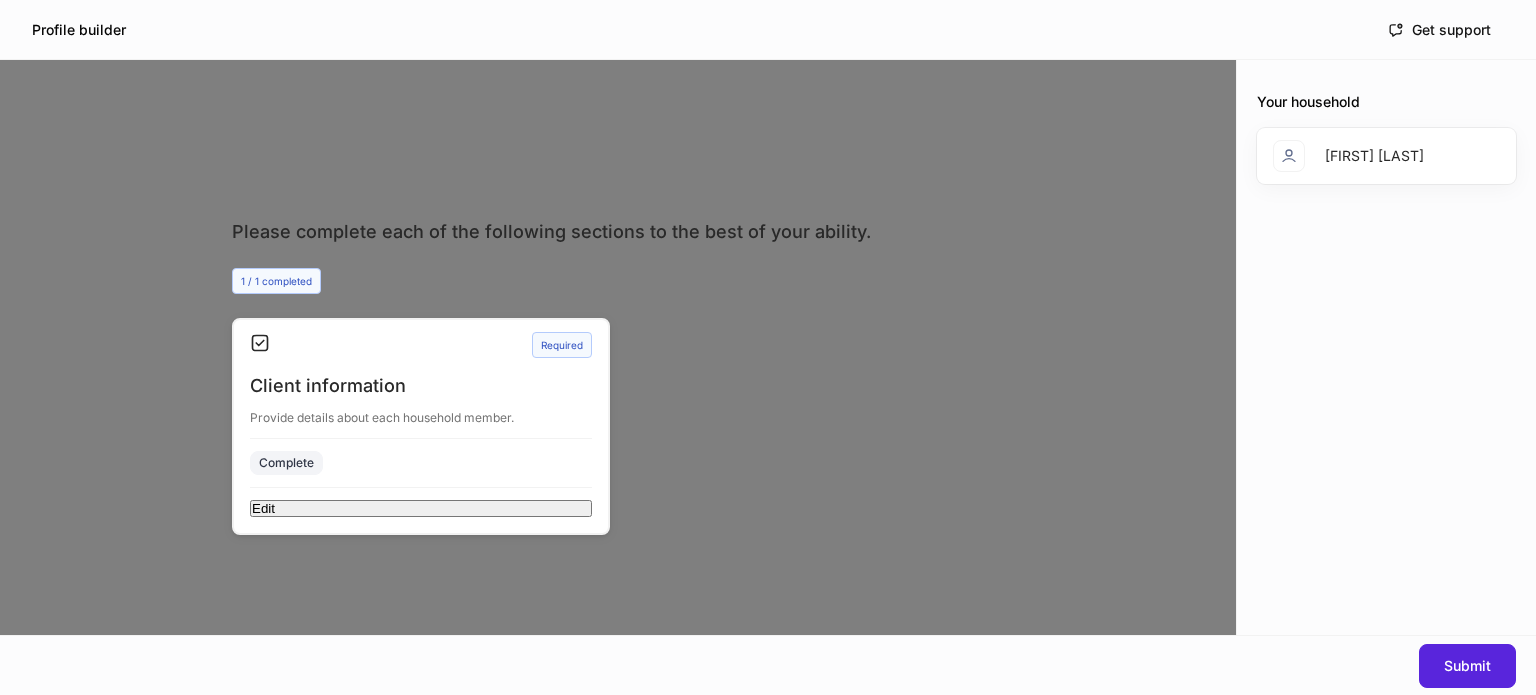 click on "Confirm" at bounding box center [89, 780] 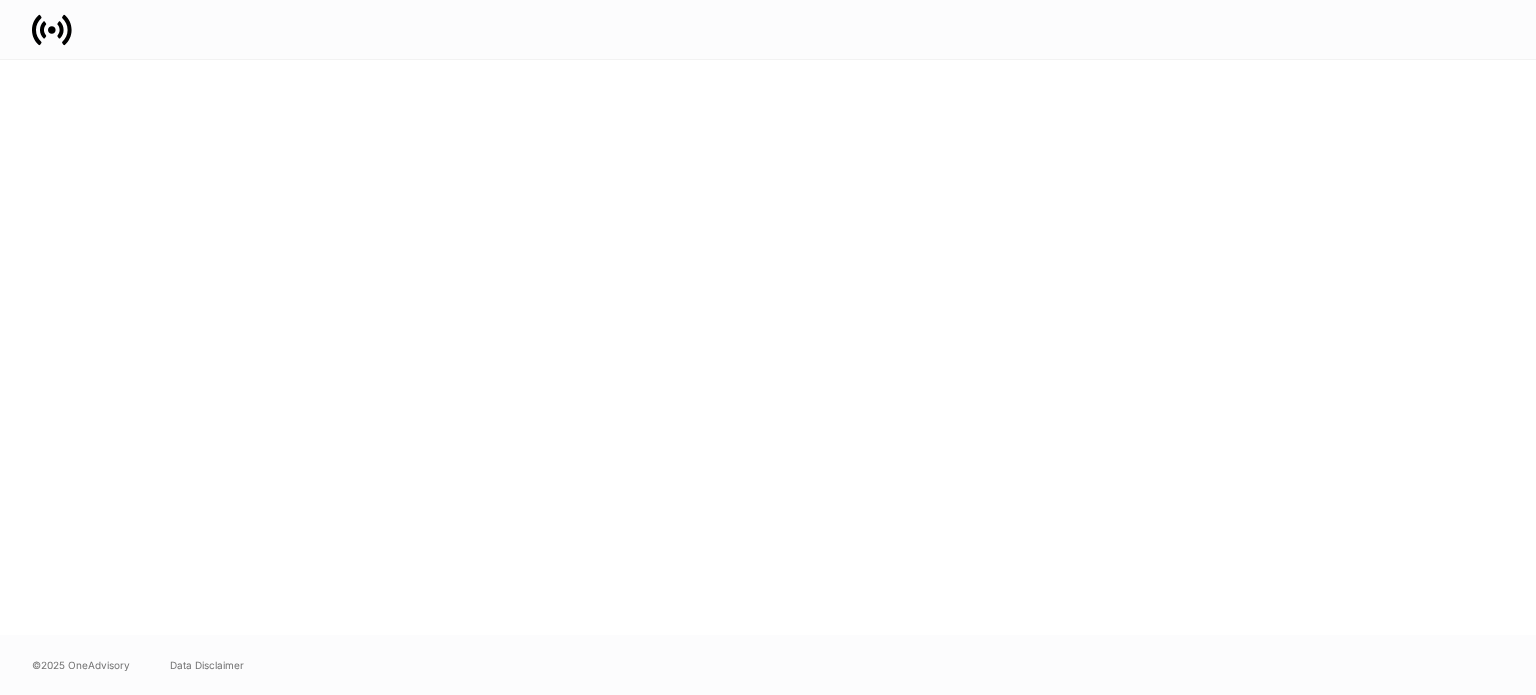 scroll, scrollTop: 0, scrollLeft: 0, axis: both 